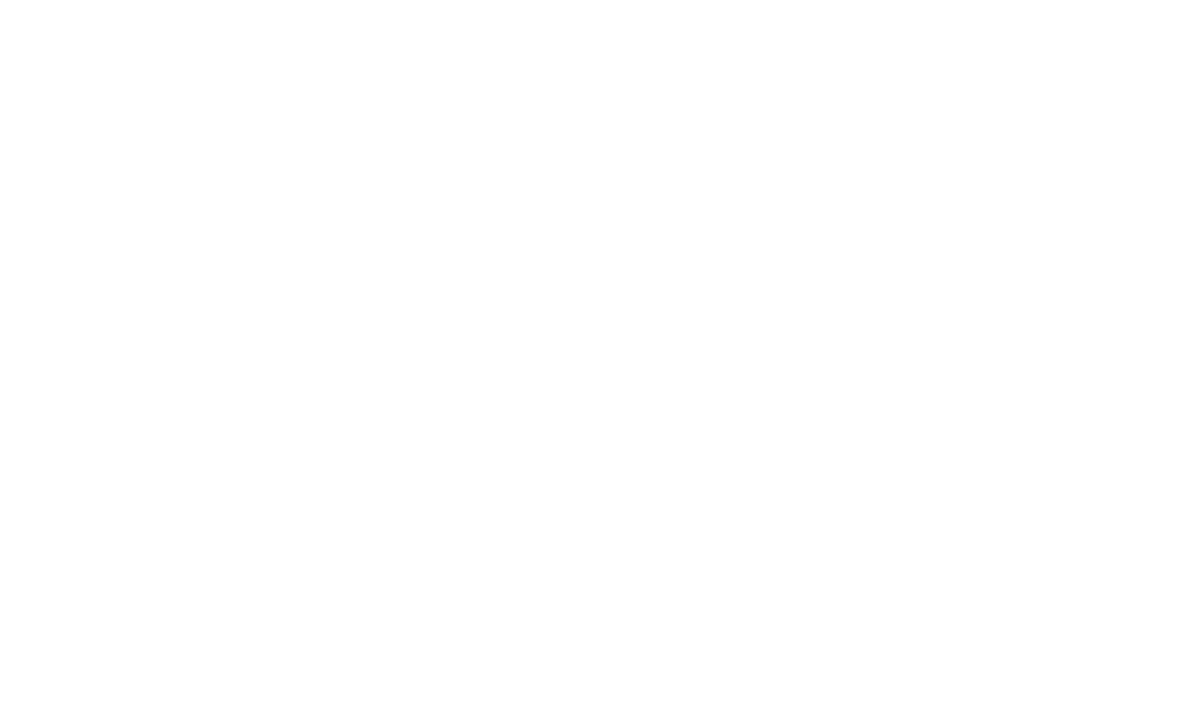 scroll, scrollTop: 0, scrollLeft: 0, axis: both 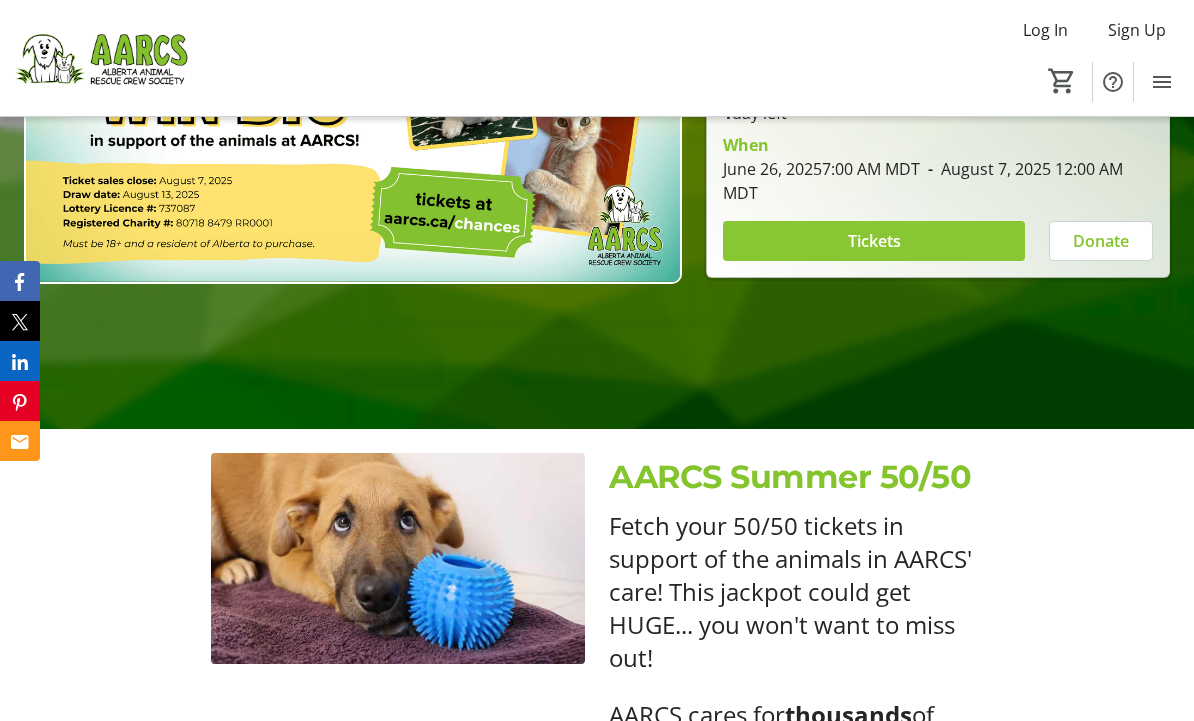 click at bounding box center (874, 241) 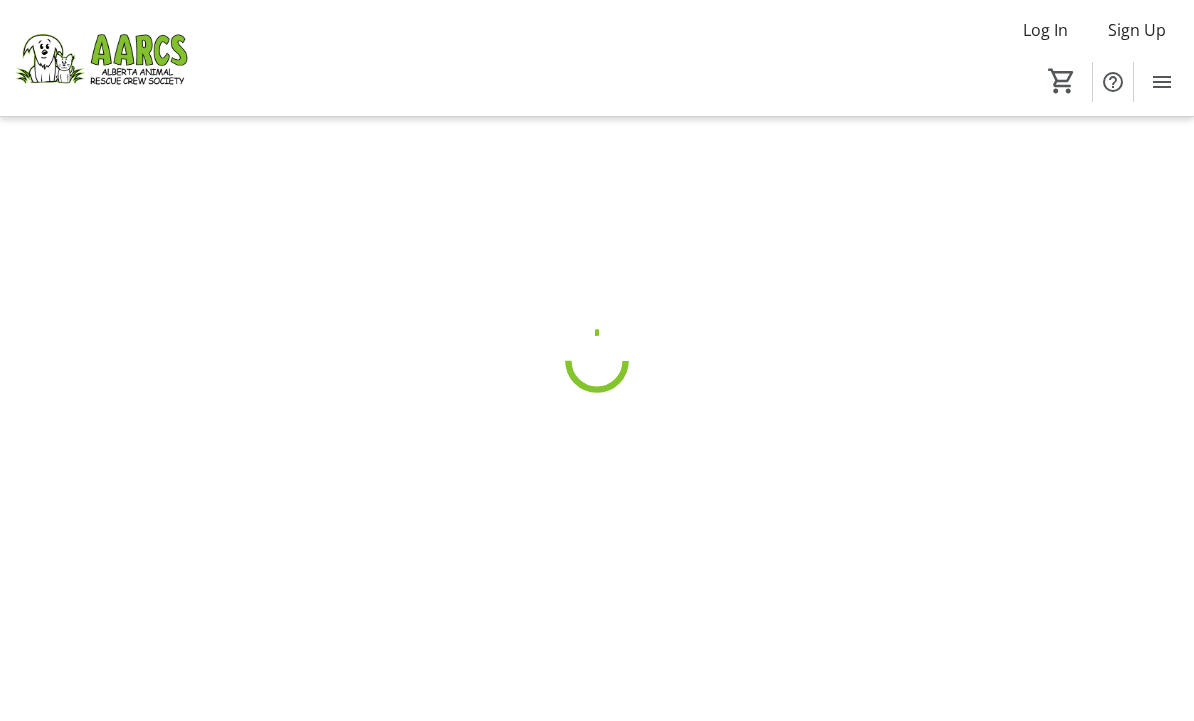 scroll, scrollTop: 0, scrollLeft: 0, axis: both 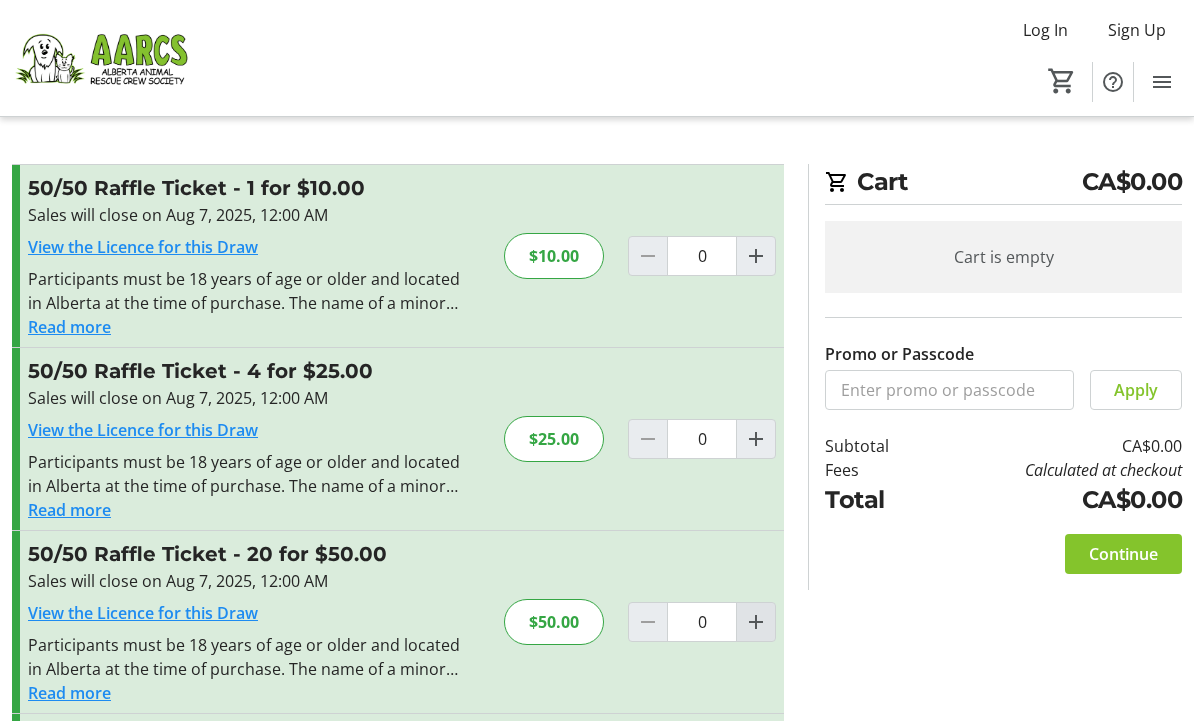click 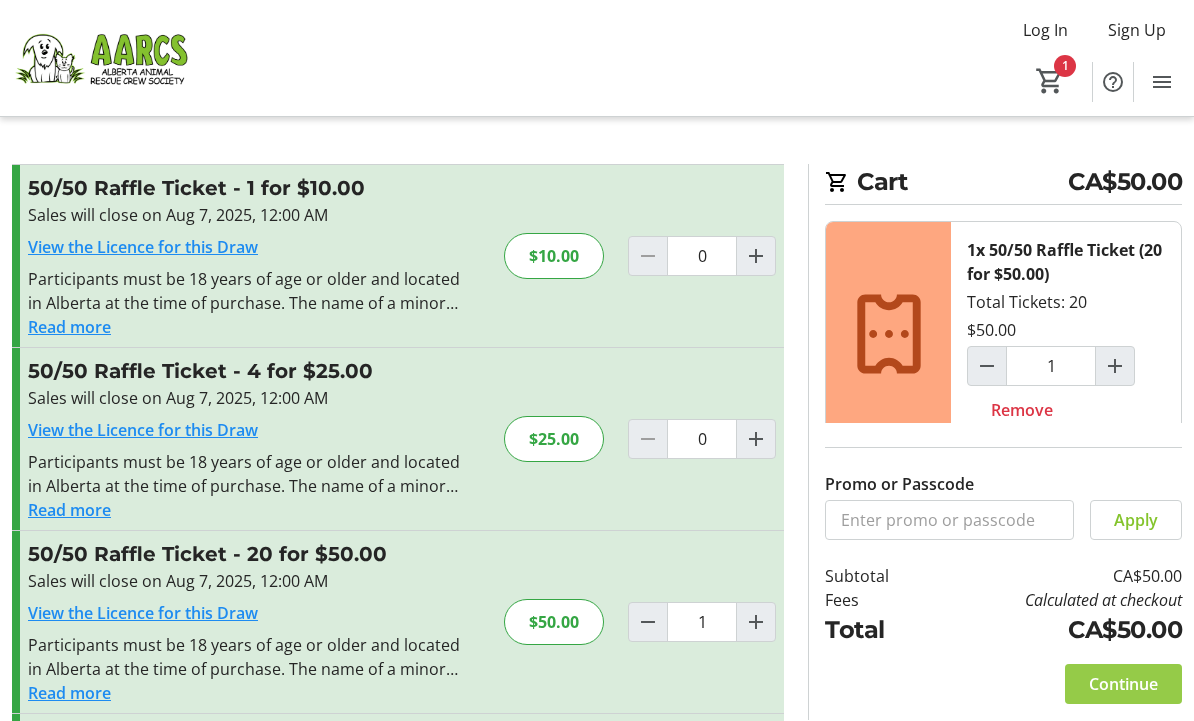 click on "Continue" 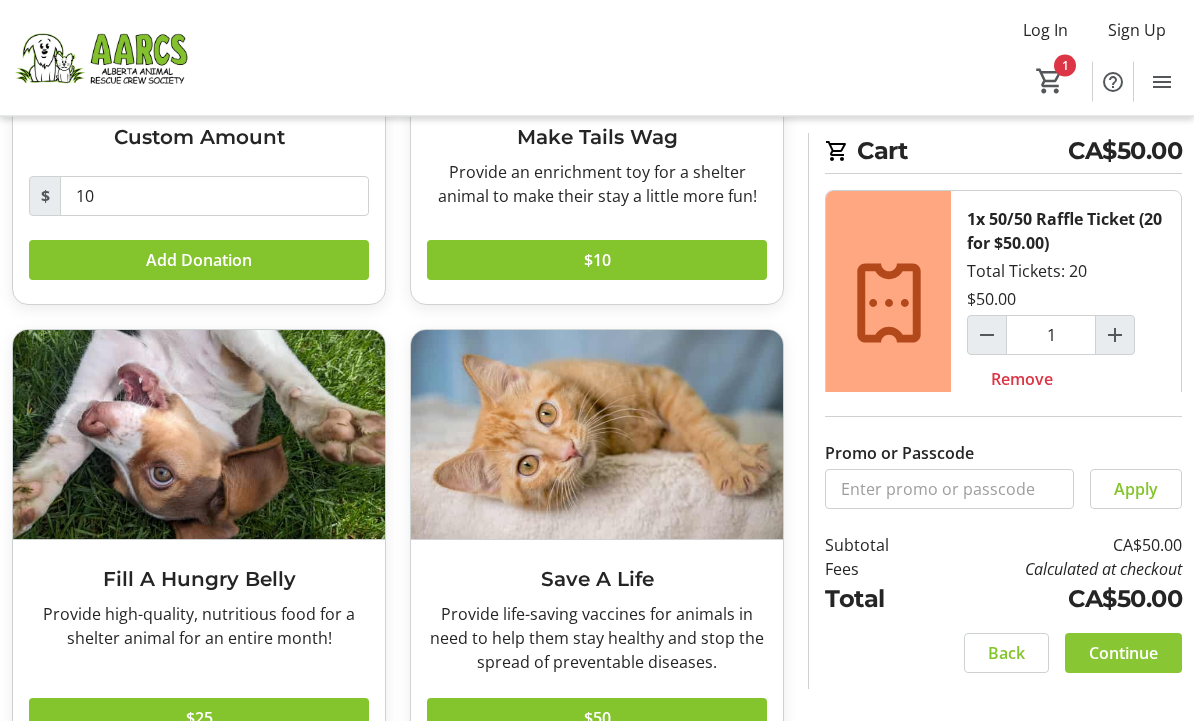 scroll, scrollTop: 337, scrollLeft: 0, axis: vertical 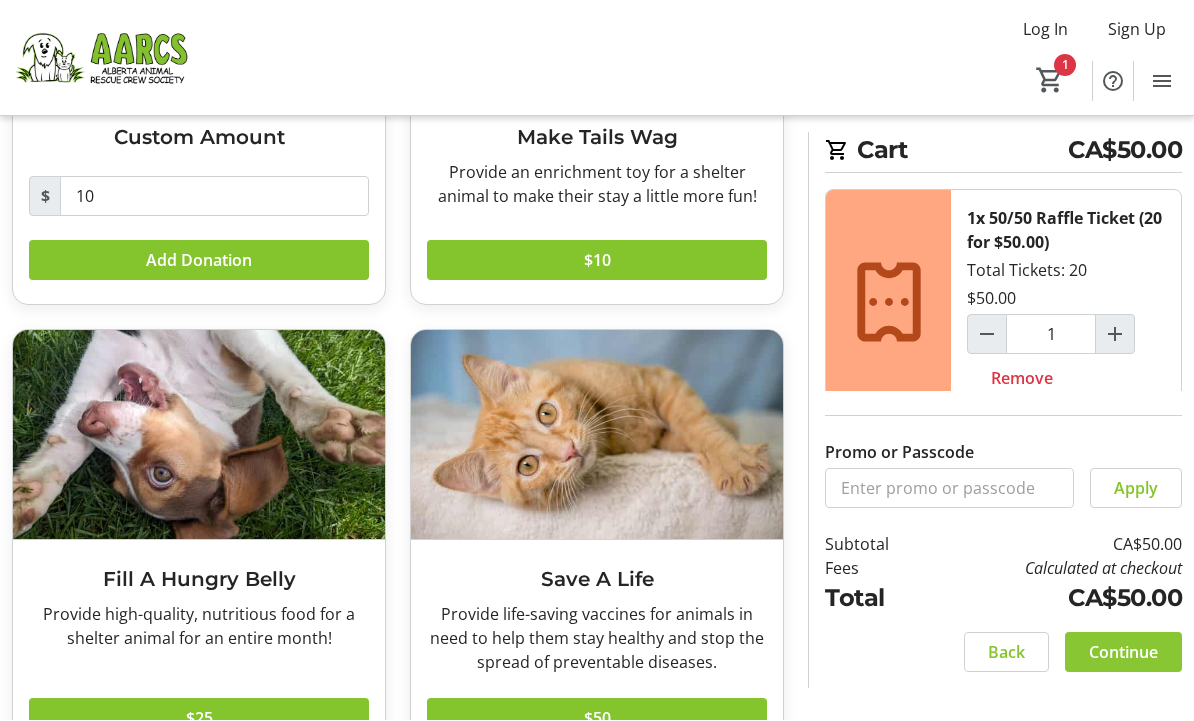 click on "Continue" 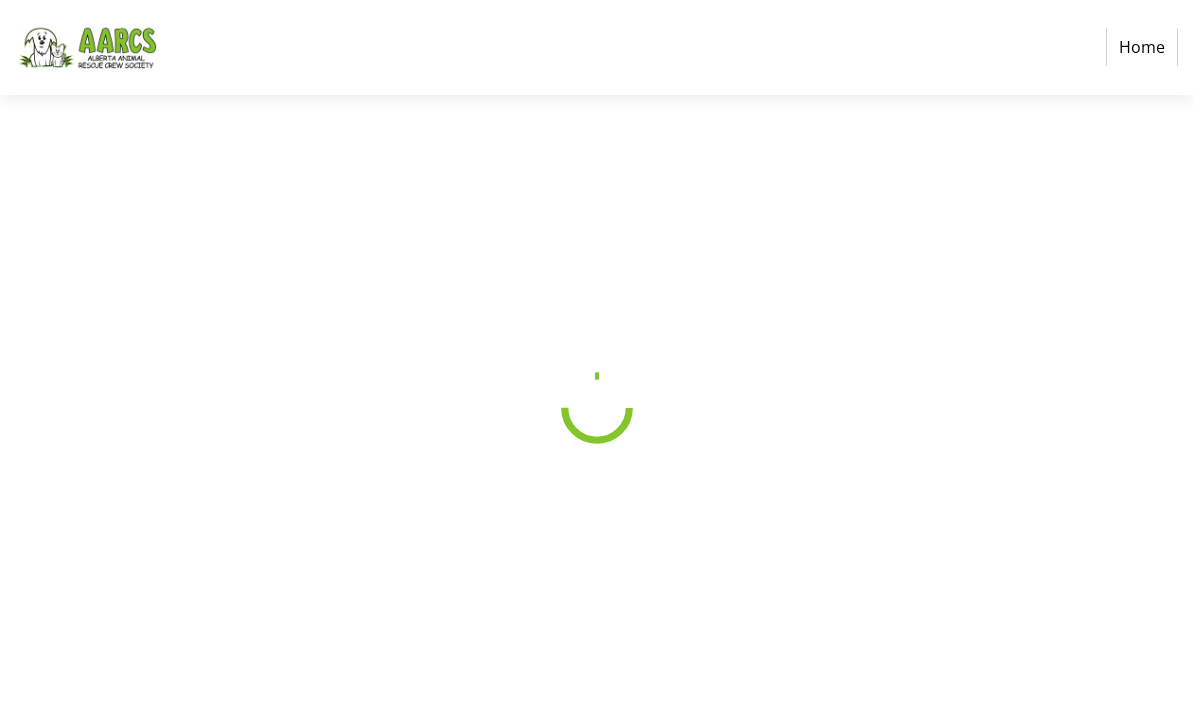 scroll, scrollTop: 0, scrollLeft: 0, axis: both 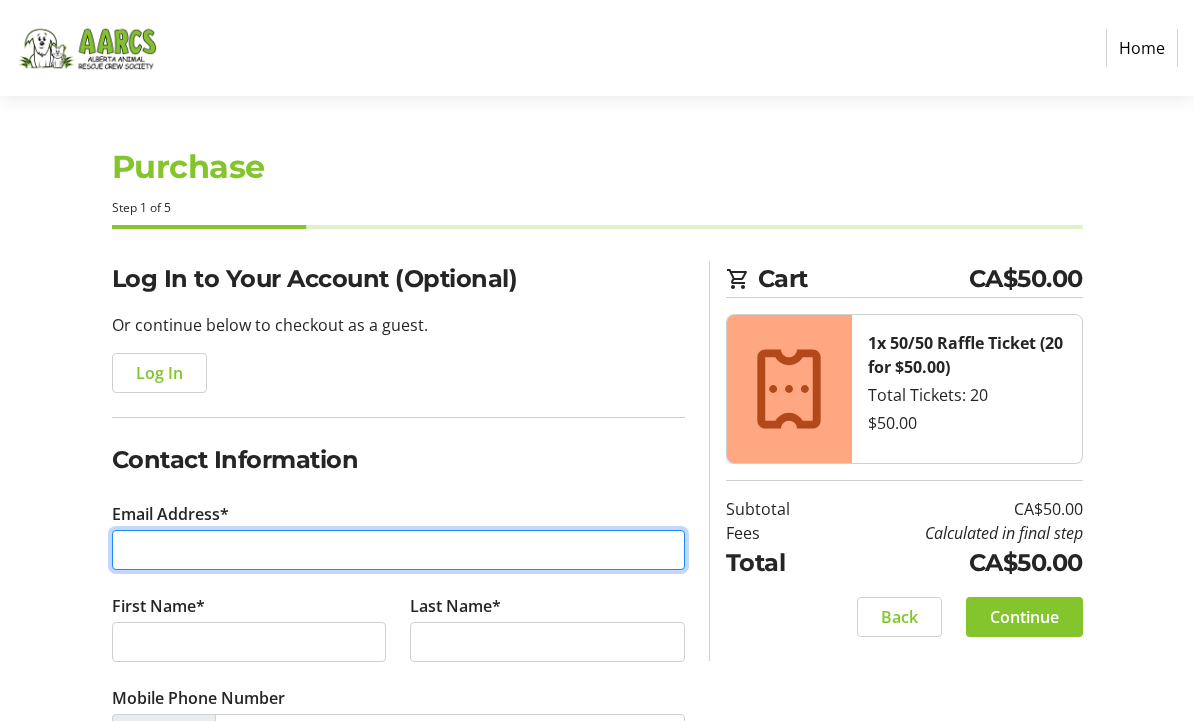 click on "Email Address*" at bounding box center (398, 550) 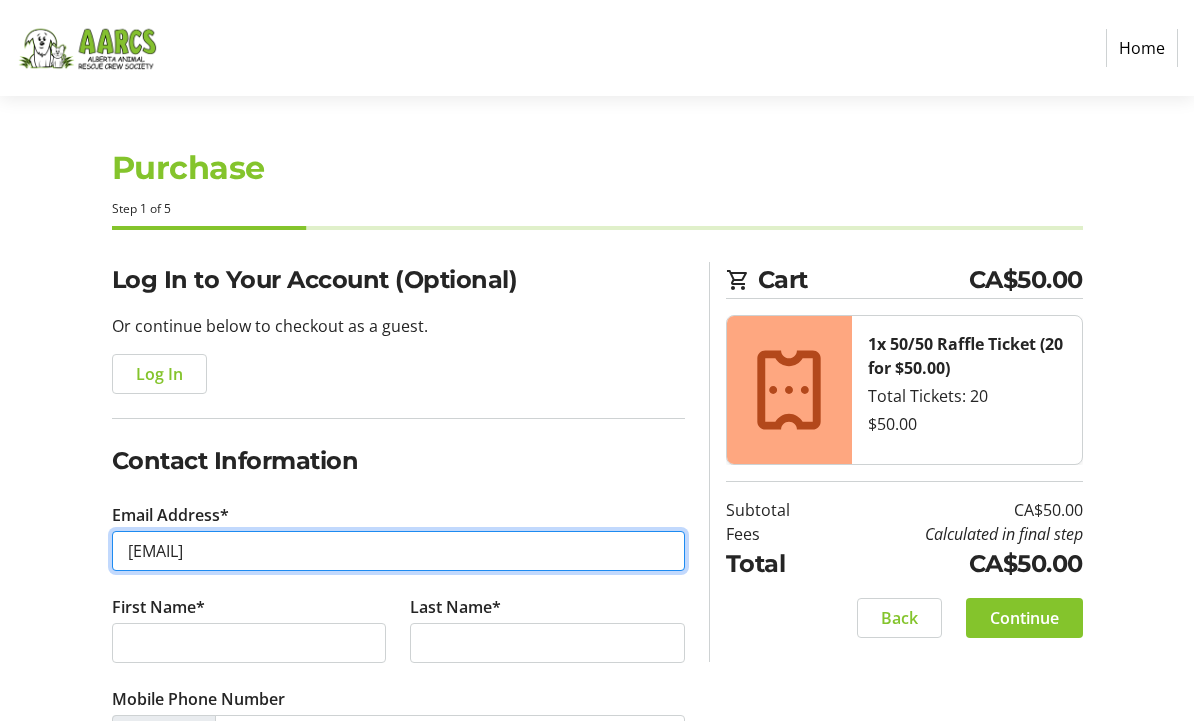 type on "[EMAIL]" 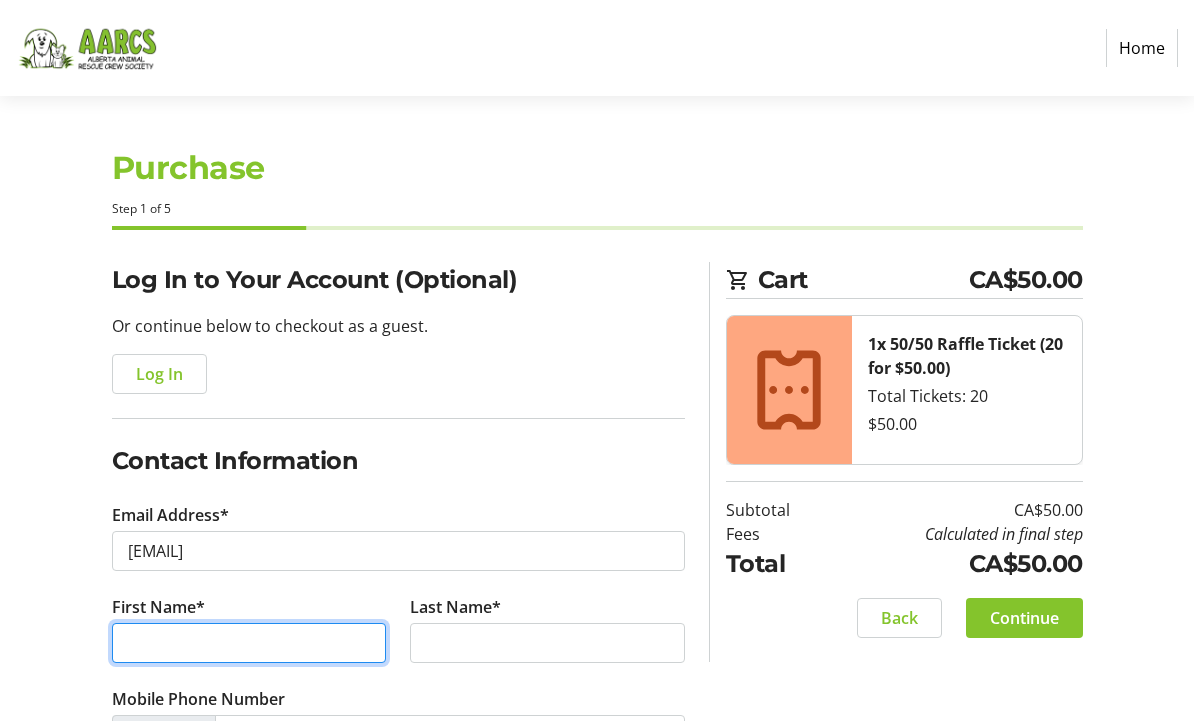 click on "First Name*" at bounding box center (249, 643) 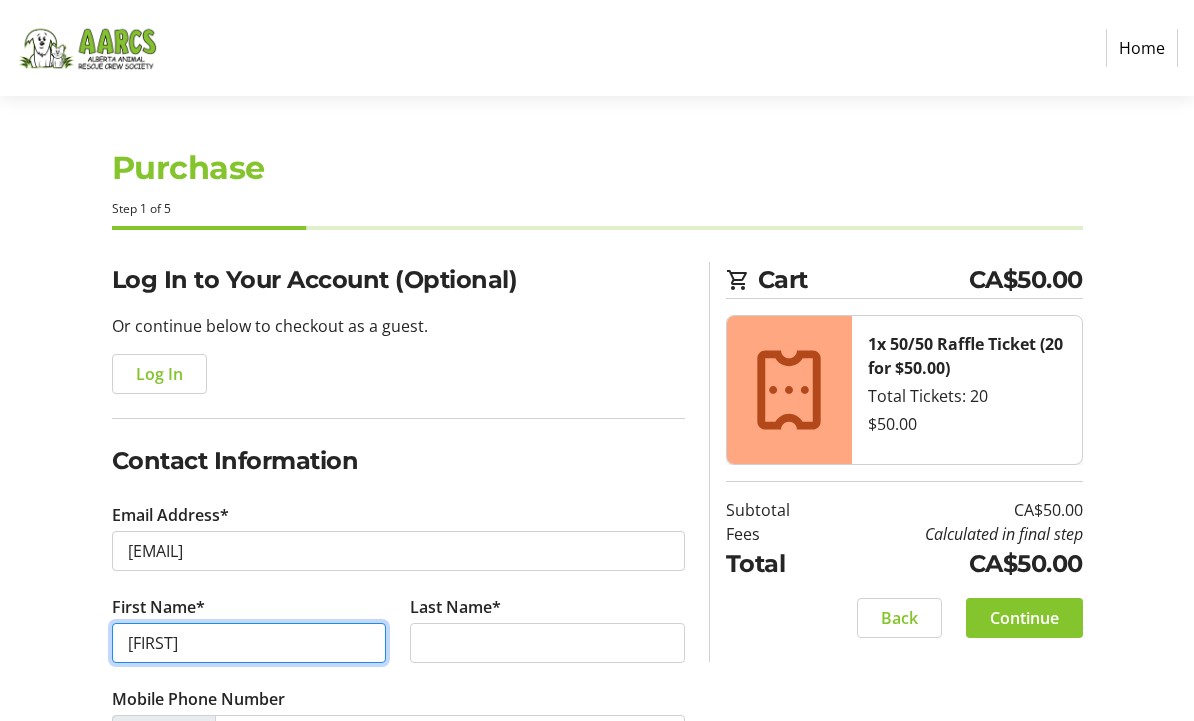 type on "[FIRST]" 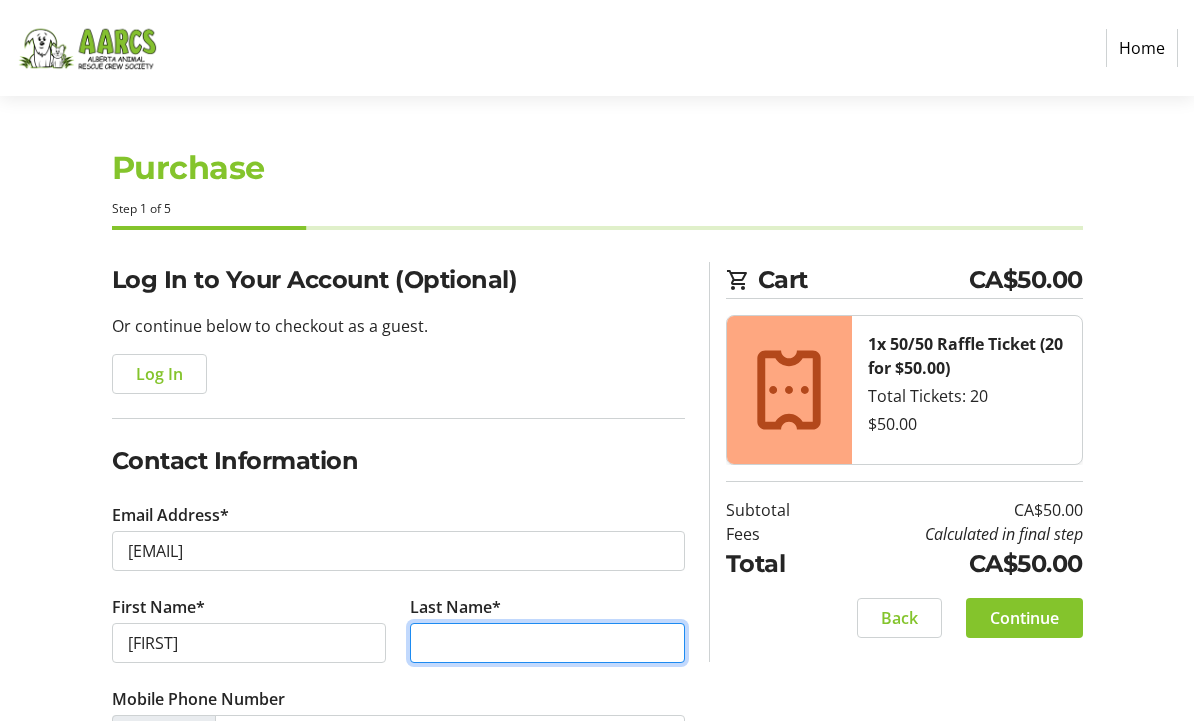 click on "Last Name*" at bounding box center (547, 643) 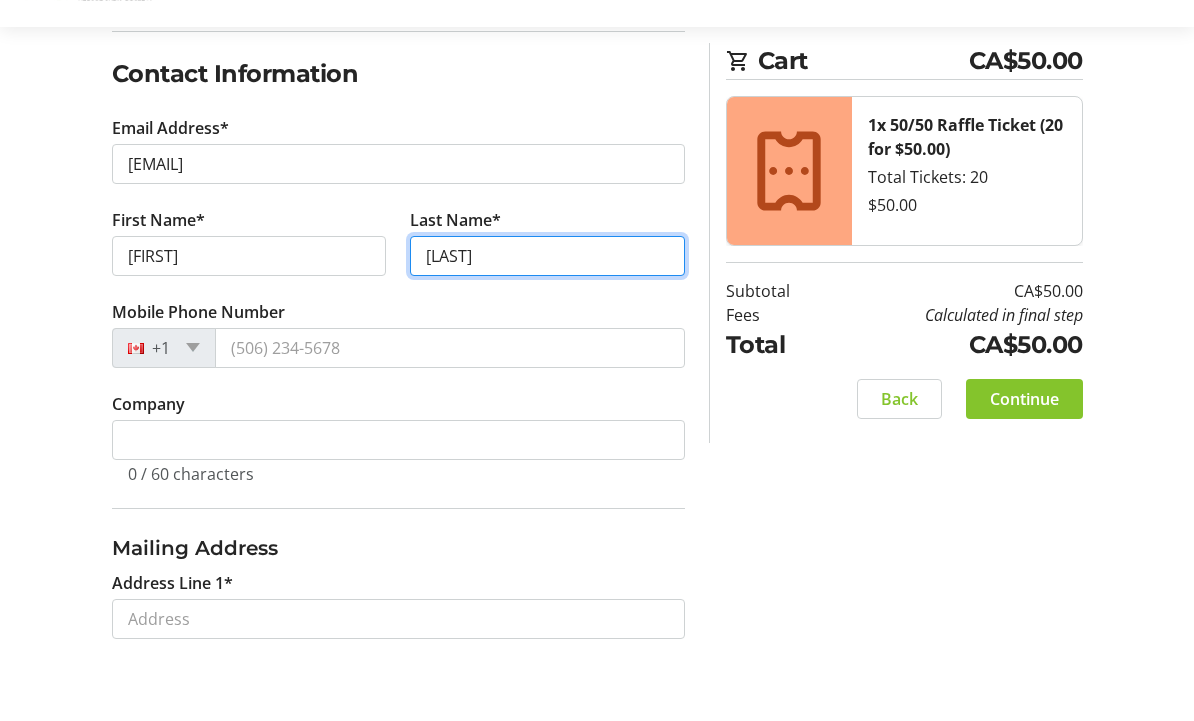 scroll, scrollTop: 319, scrollLeft: 0, axis: vertical 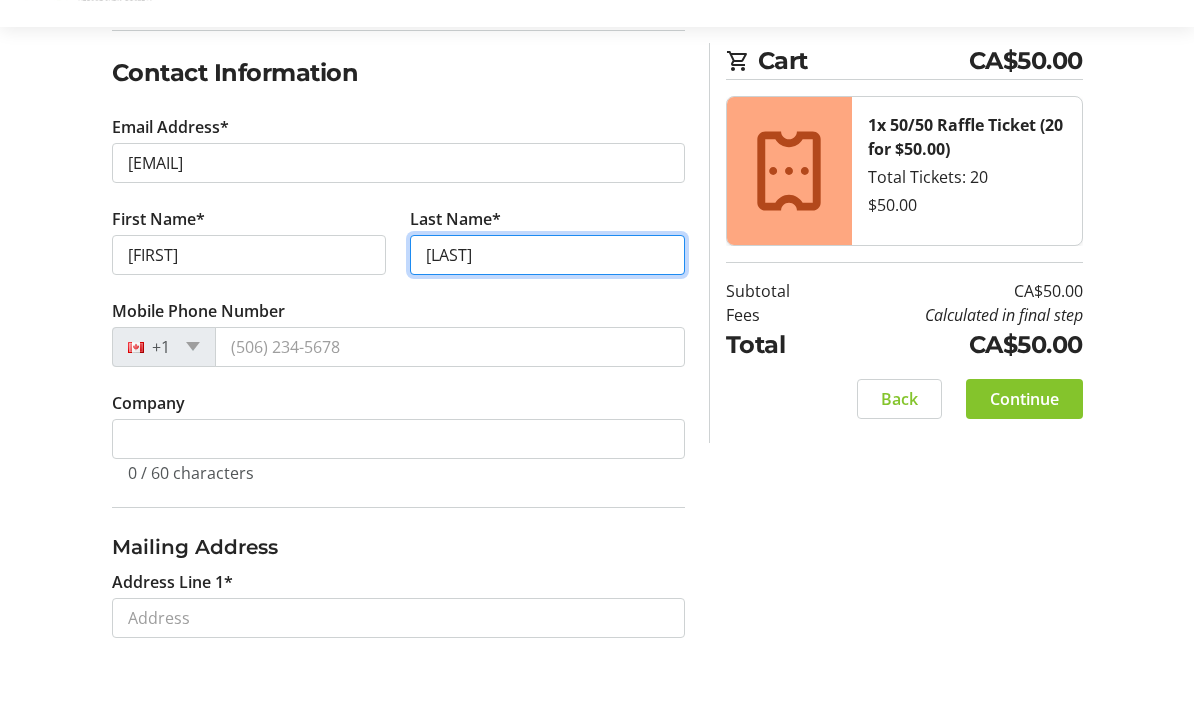 type on "[LAST]" 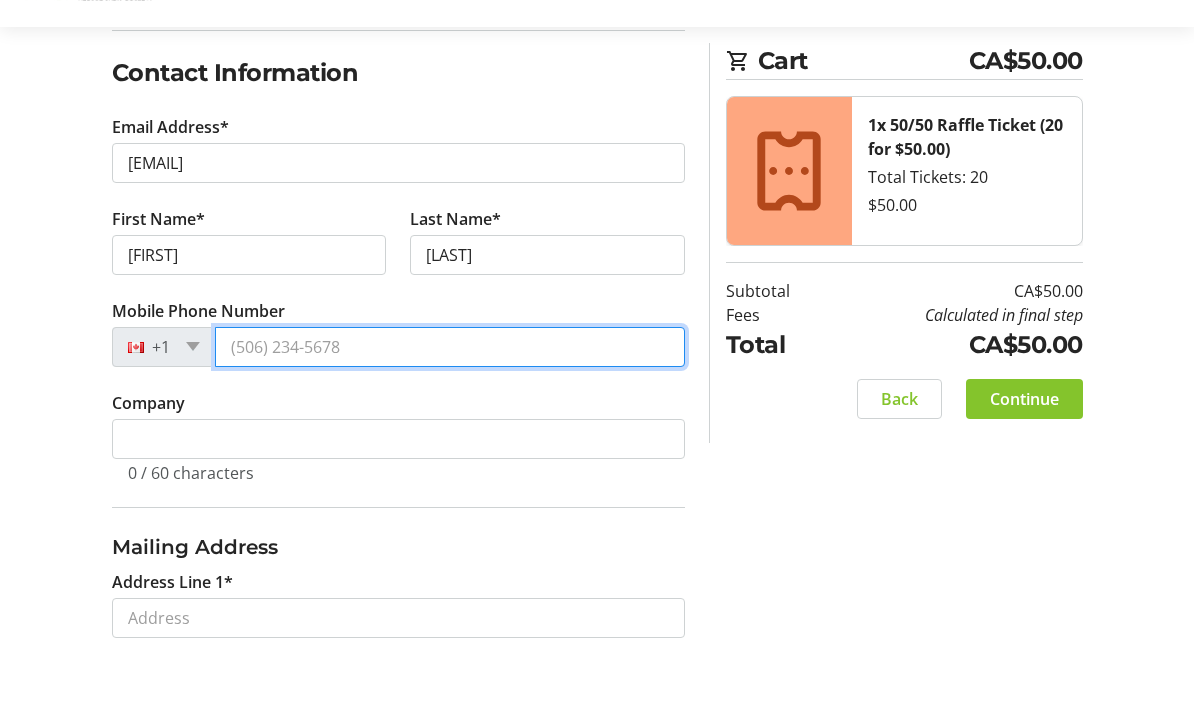 click on "Mobile Phone Number" at bounding box center [450, 416] 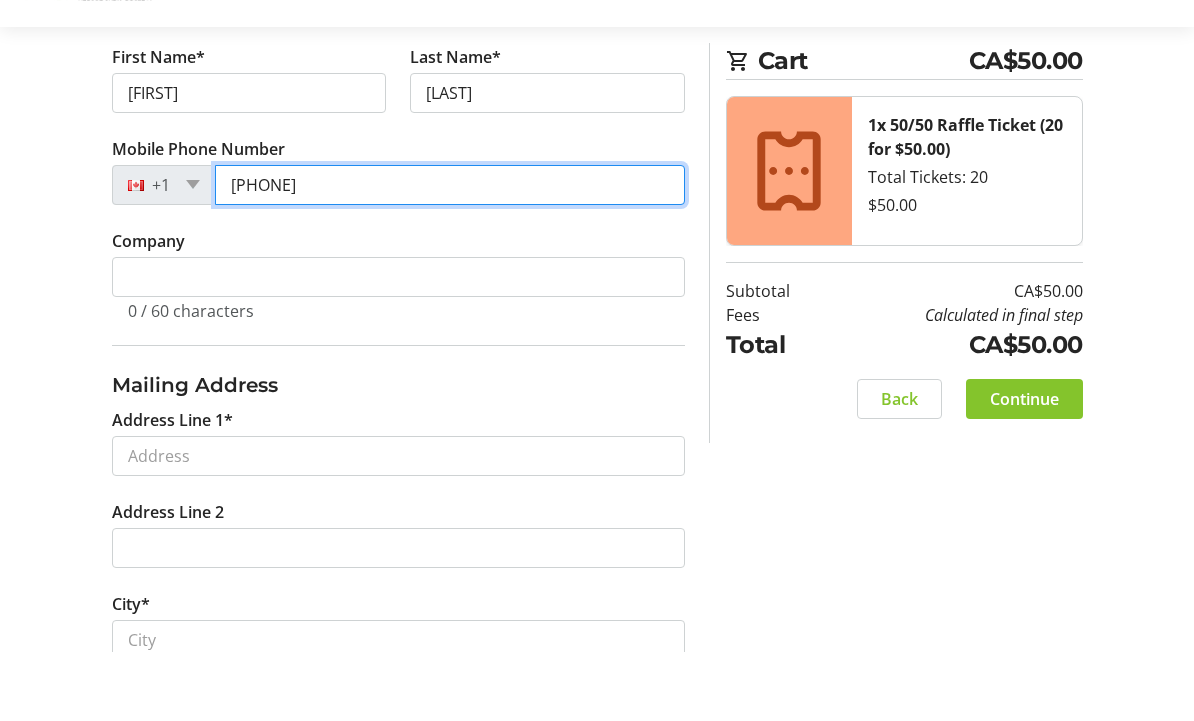 scroll, scrollTop: 482, scrollLeft: 0, axis: vertical 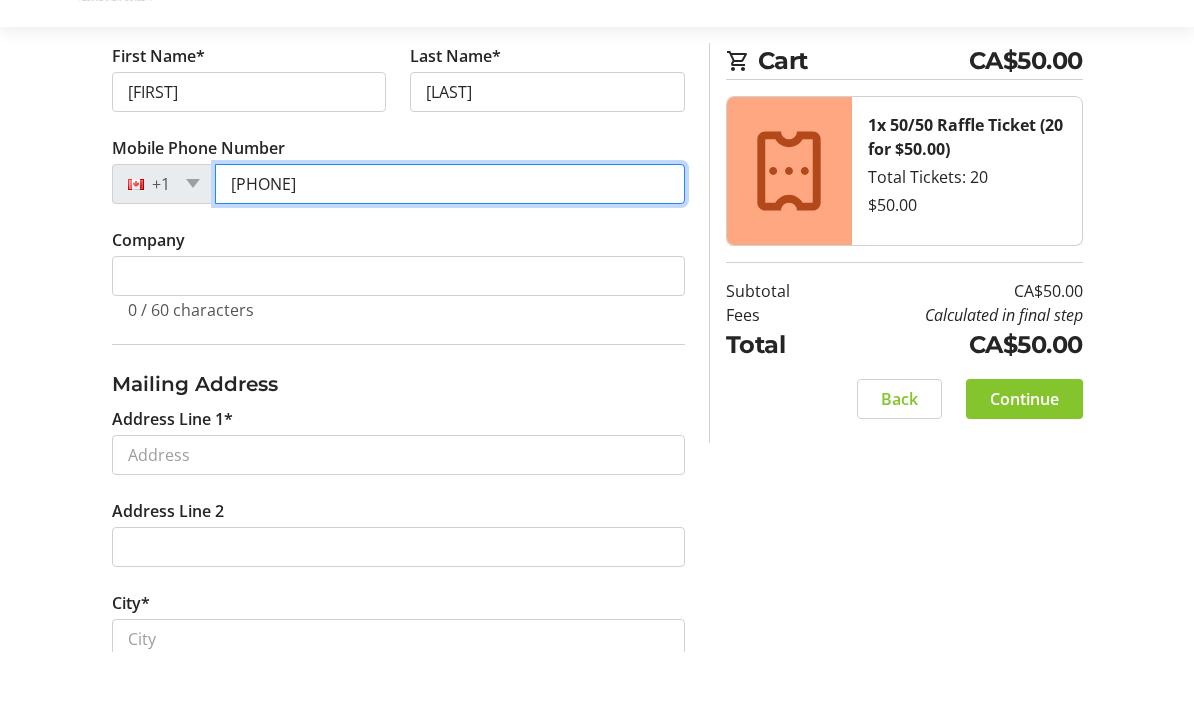 type on "[PHONE]" 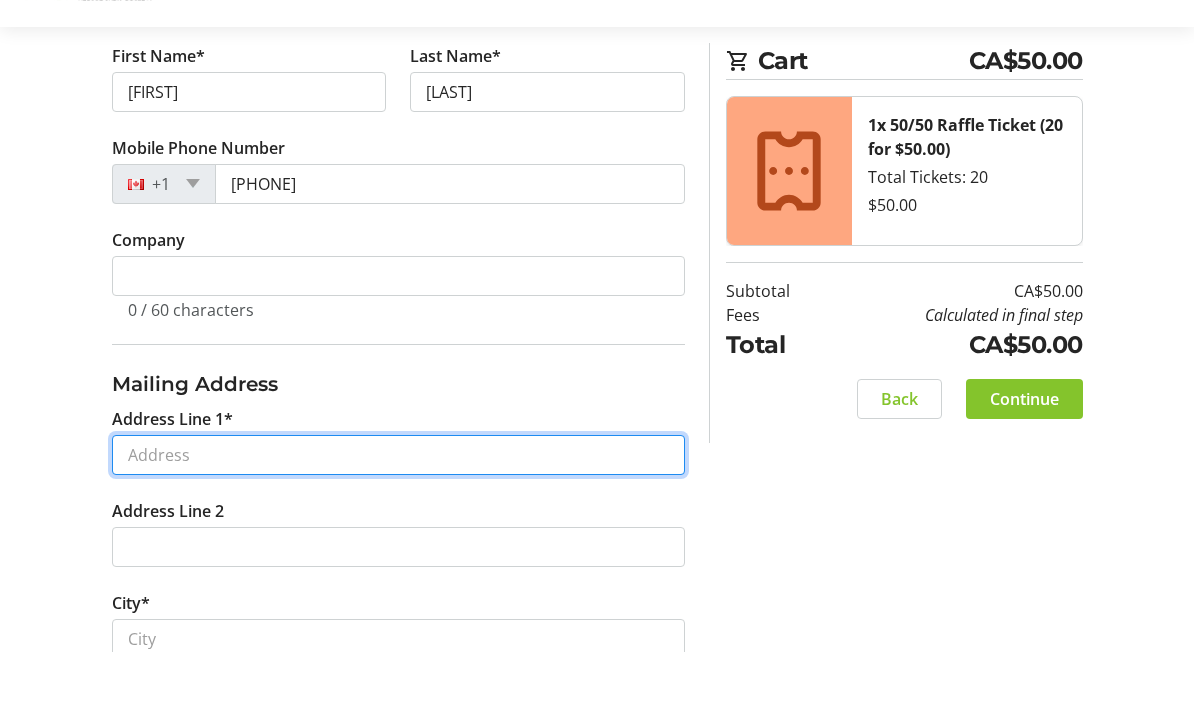 click on "Address Line 1*" at bounding box center [398, 524] 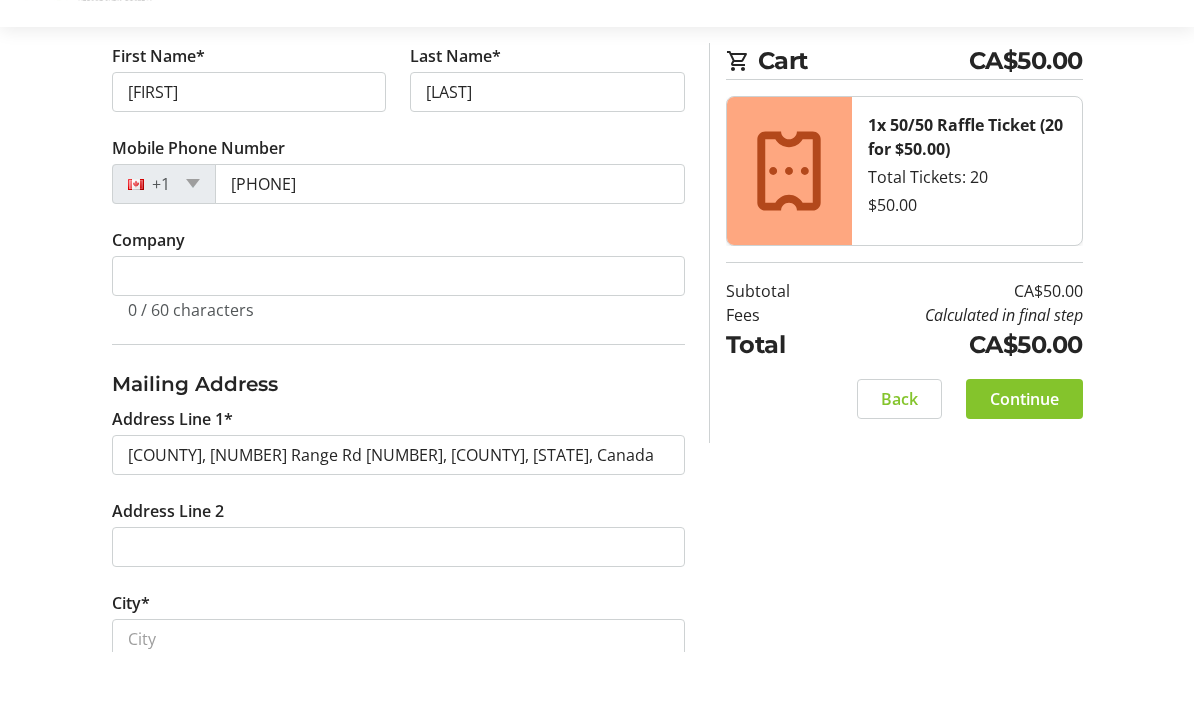 type on "[POSTAL_CODE] Range Road [NUMBER]" 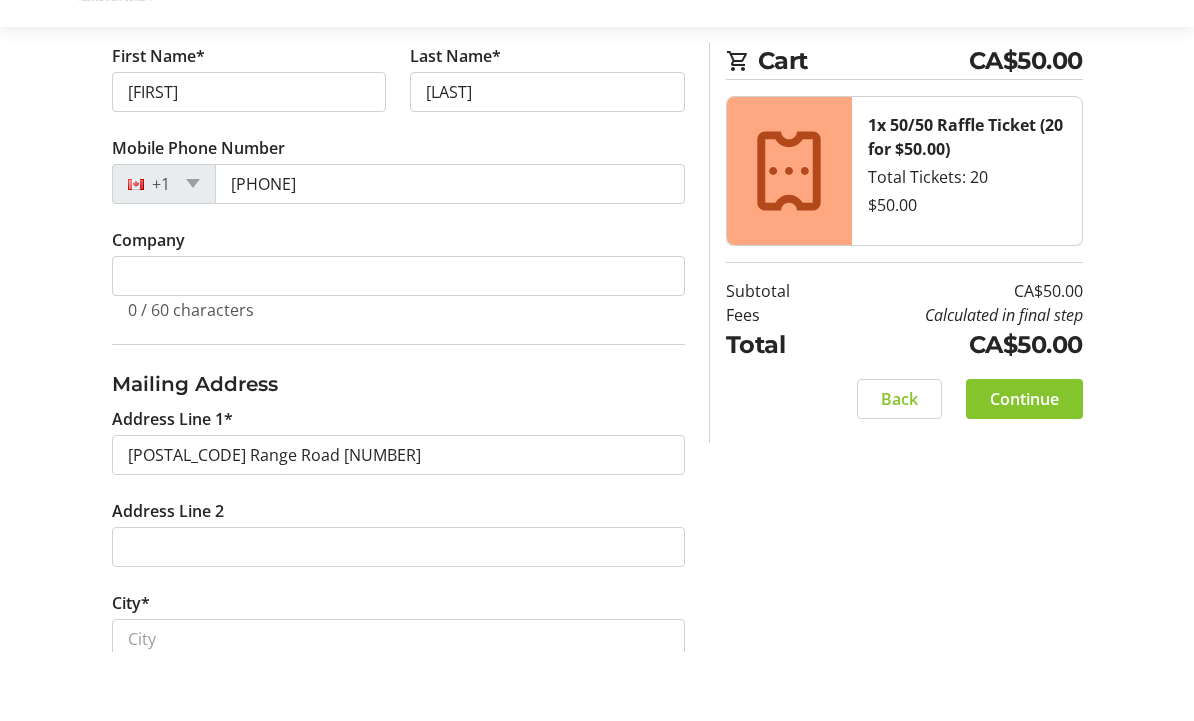 scroll, scrollTop: 552, scrollLeft: 0, axis: vertical 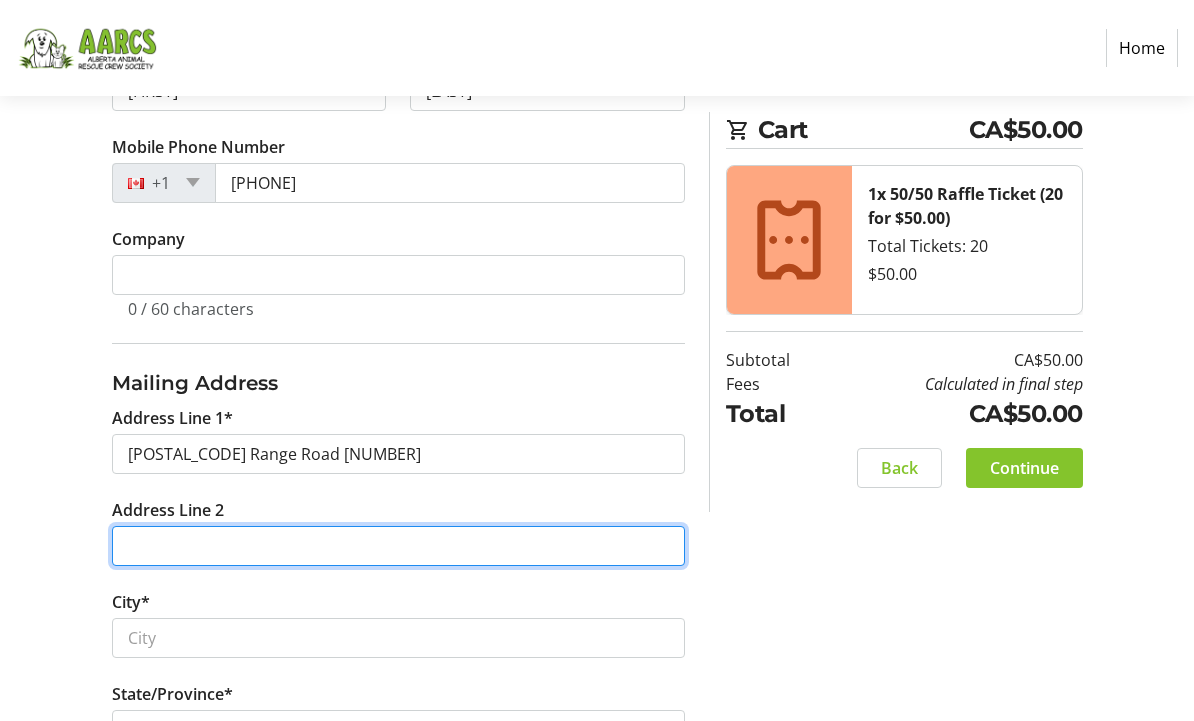 click on "Address Line 2" at bounding box center (398, 546) 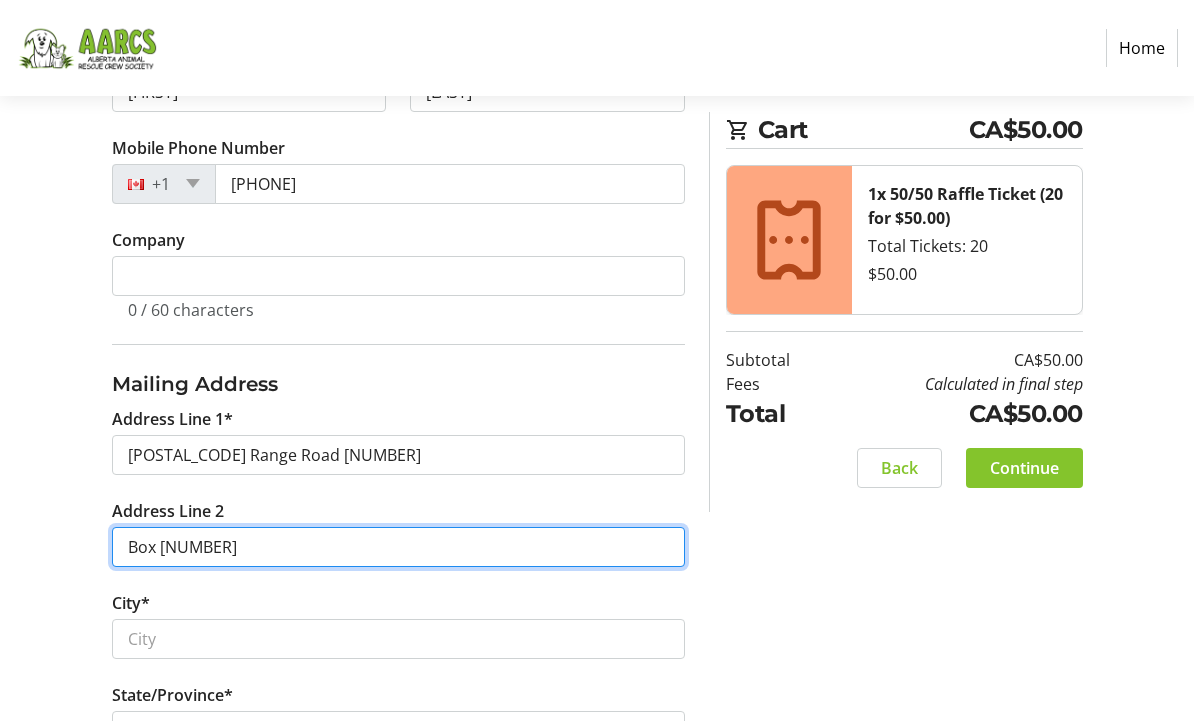 type on "Box [NUMBER]" 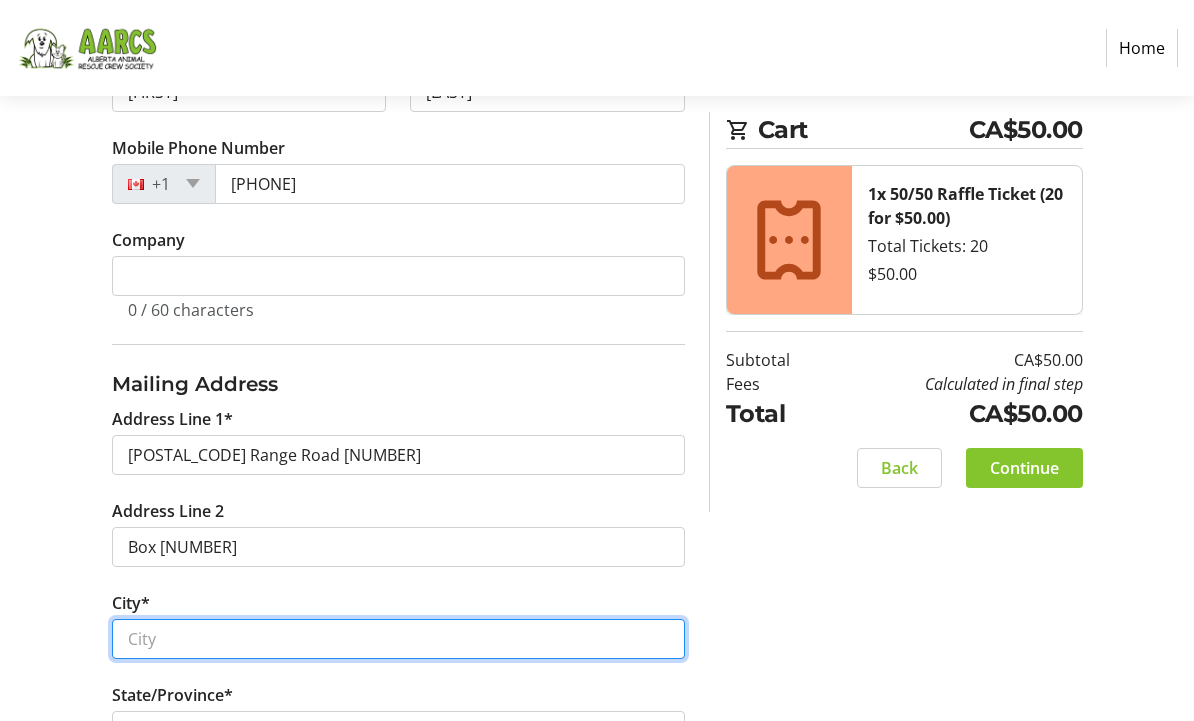 click on "City*" at bounding box center [398, 639] 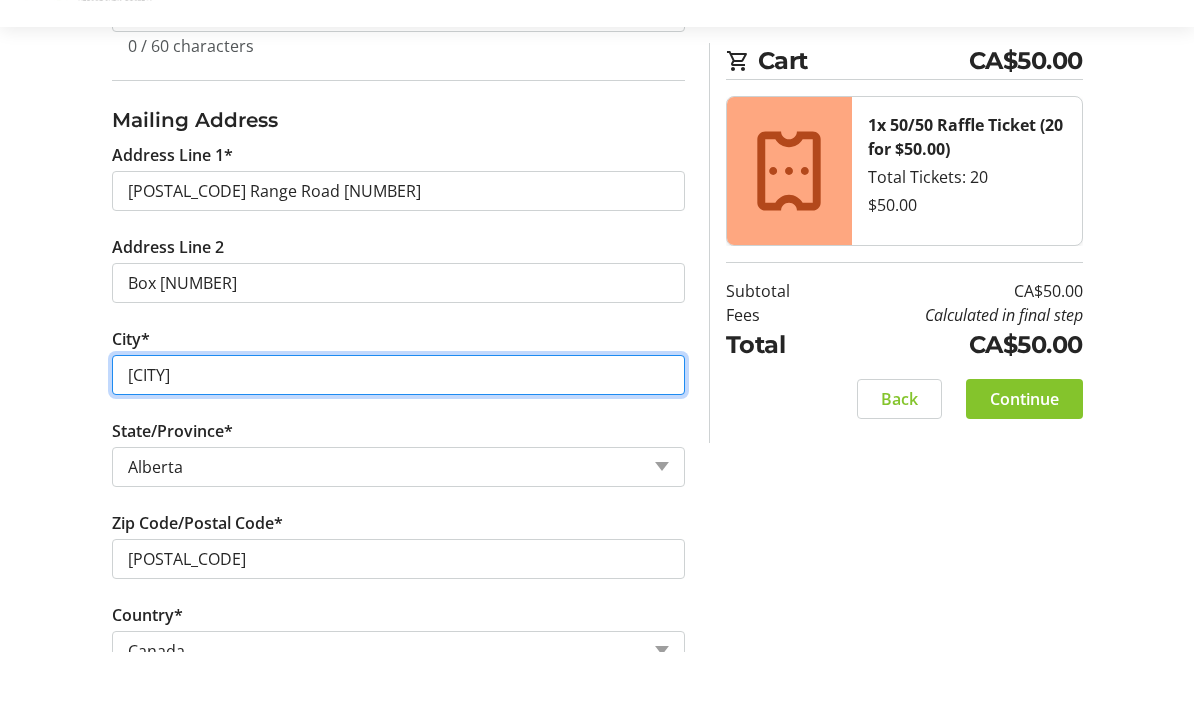 scroll, scrollTop: 748, scrollLeft: 0, axis: vertical 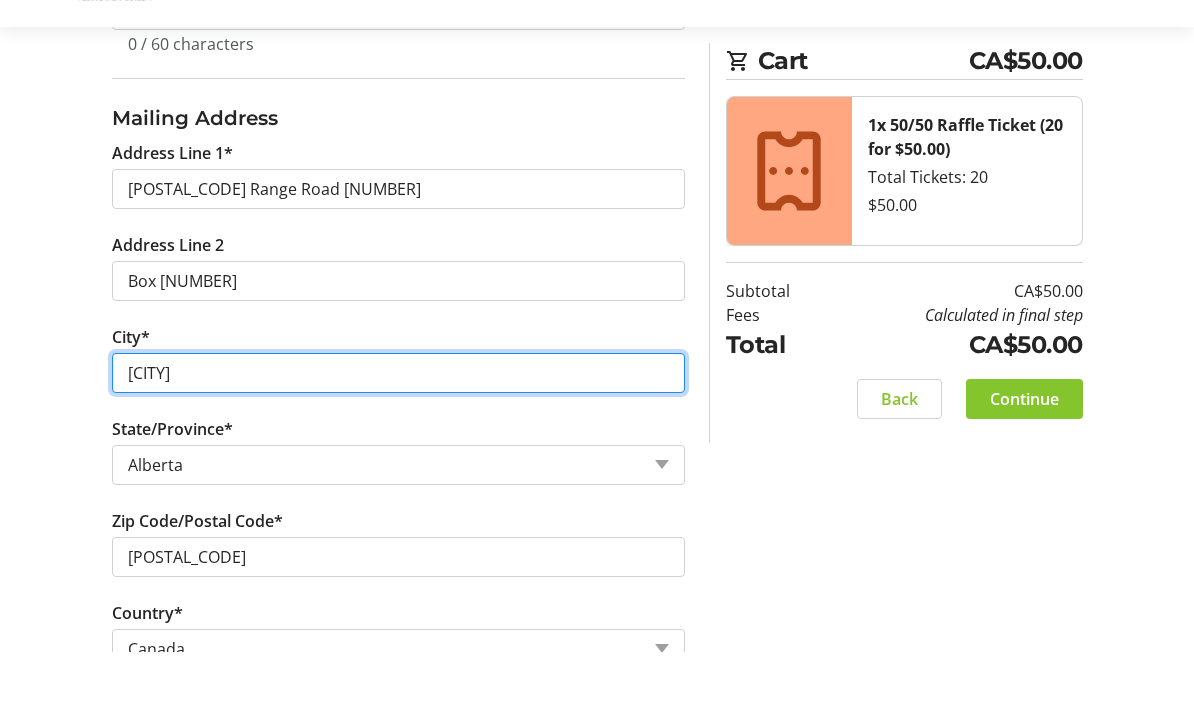 type on "[CITY]" 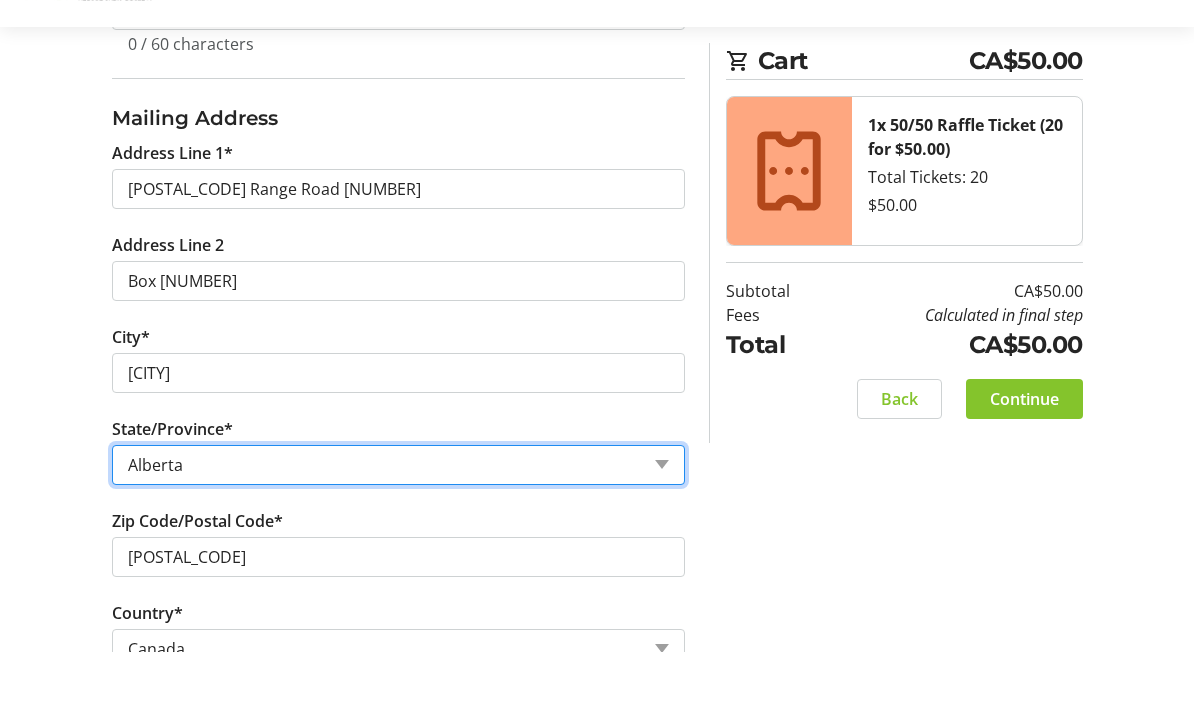 click on "State or Province  State or Province   Alberta   British Columbia   Manitoba   New Brunswick   Newfoundland and Labrador   Nova Scotia   Ontario   Prince Edward Island   Quebec   Saskatchewan   Northwest Territories   Nunavut   Yukon" at bounding box center (398, 534) 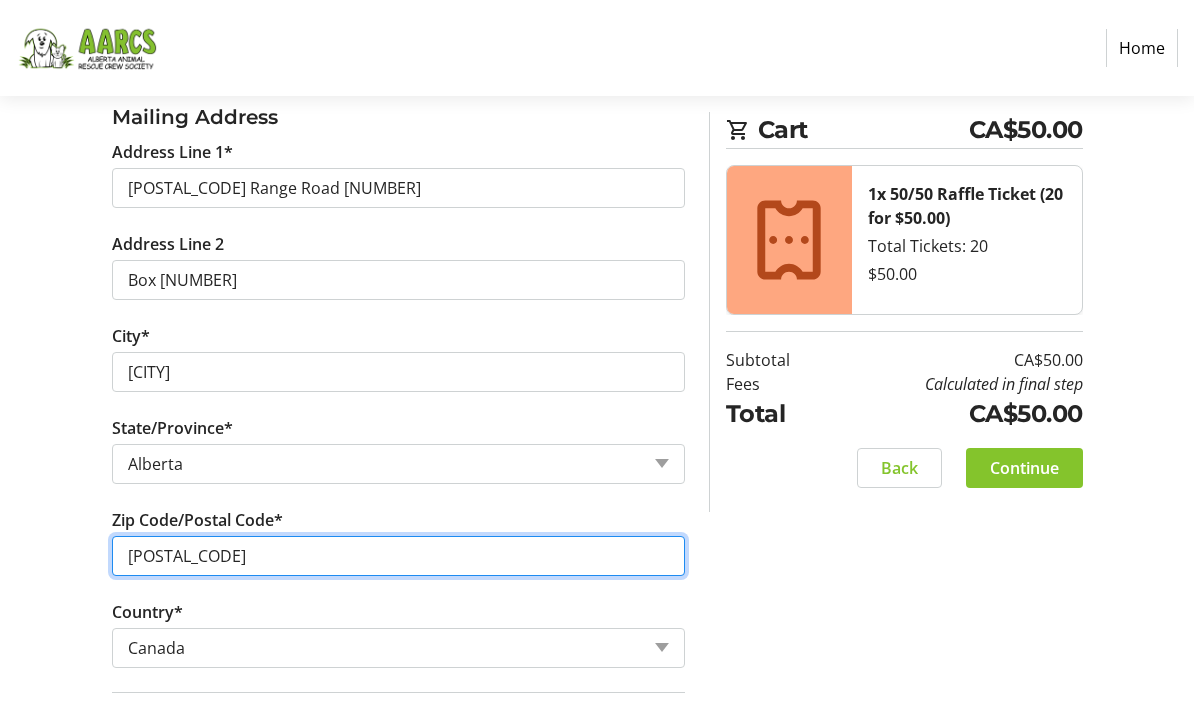 click on "[POSTAL_CODE]" at bounding box center [398, 556] 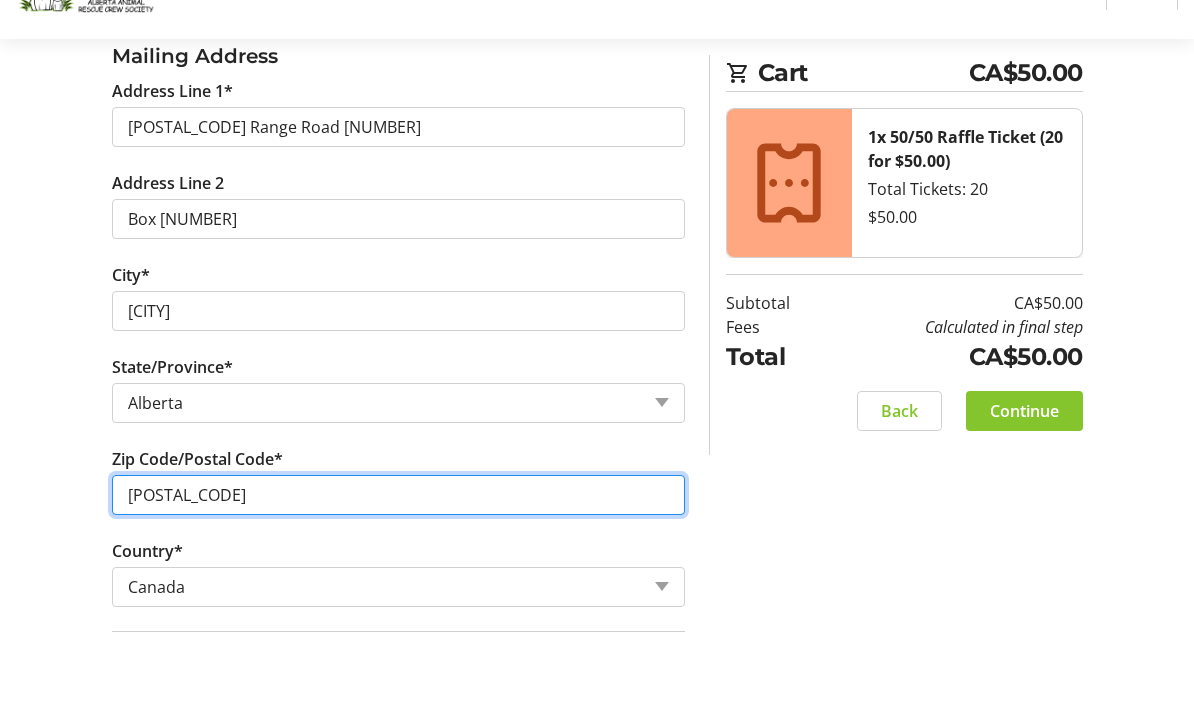 scroll, scrollTop: 934, scrollLeft: 0, axis: vertical 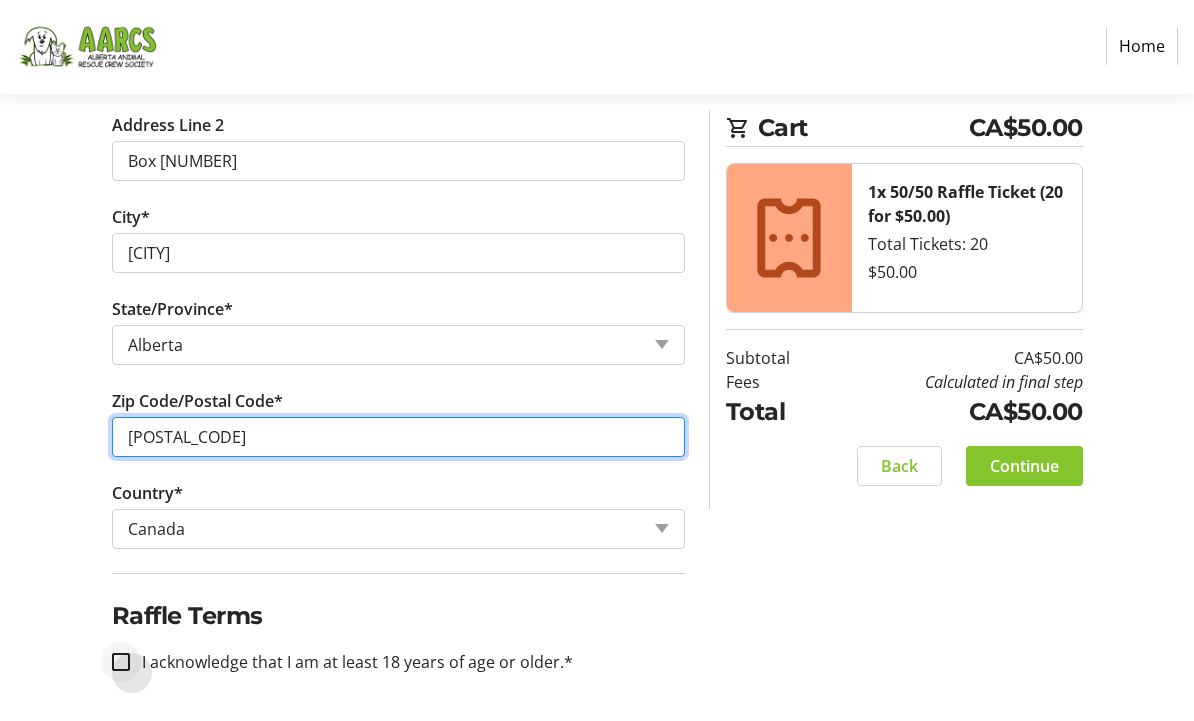 type on "[POSTAL_CODE]" 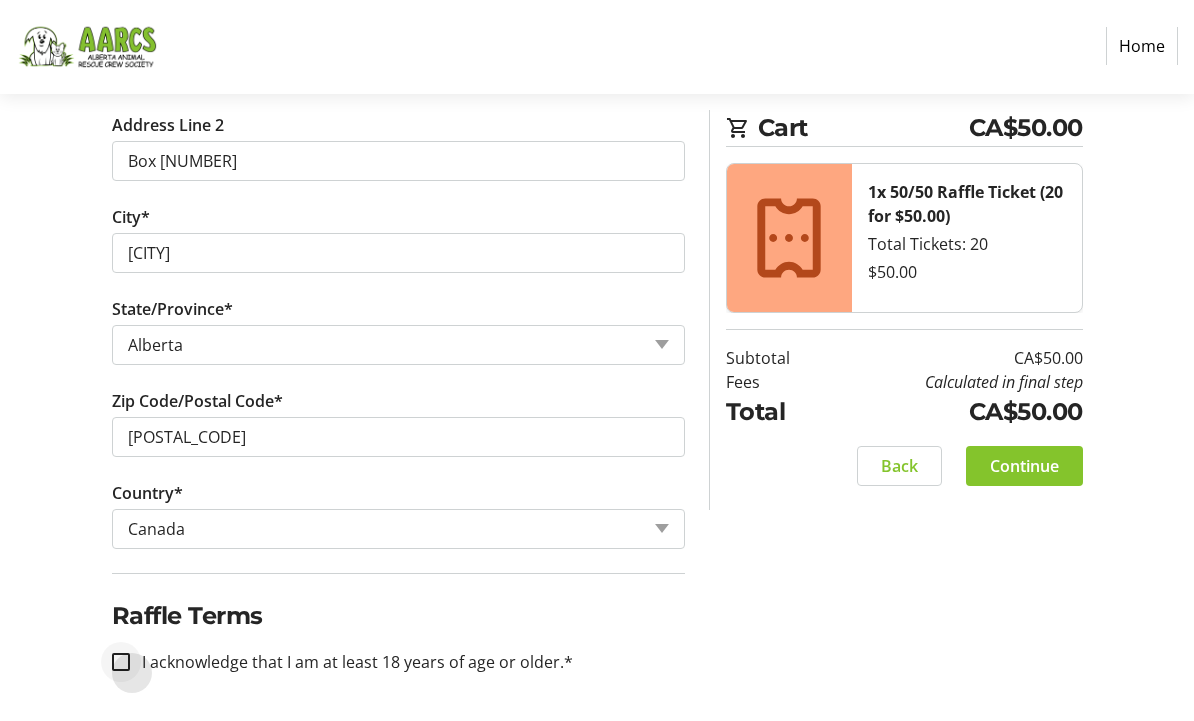 click at bounding box center (121, 664) 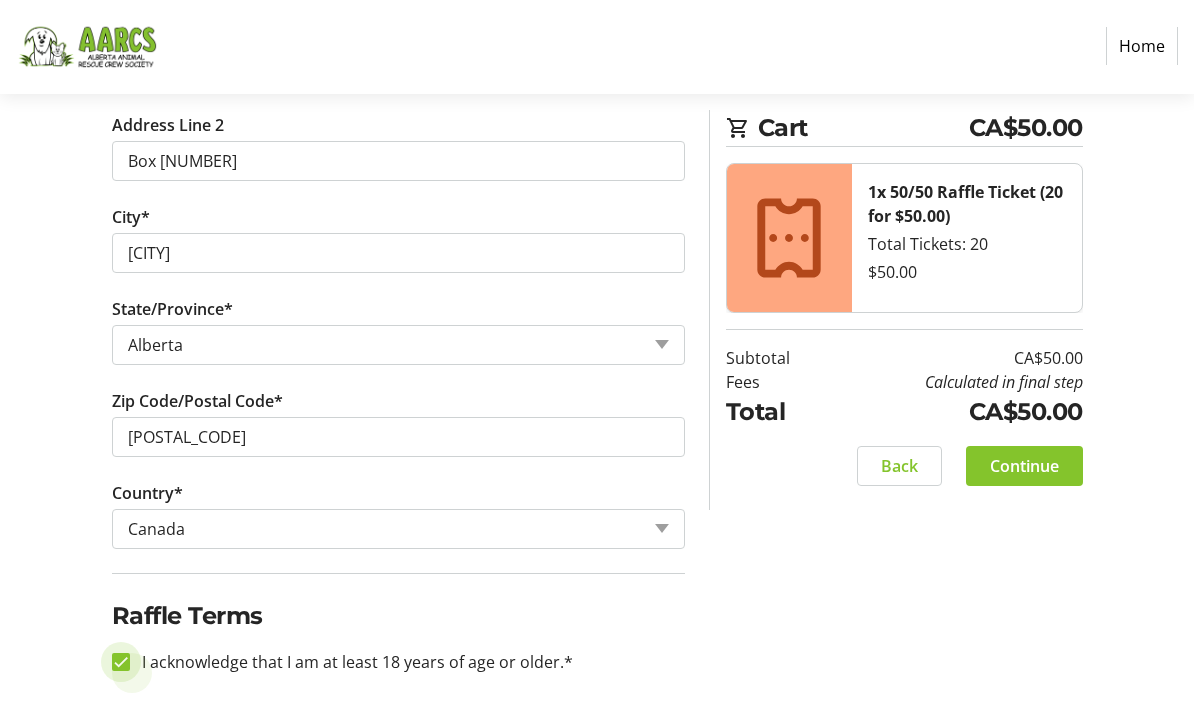 checkbox on "true" 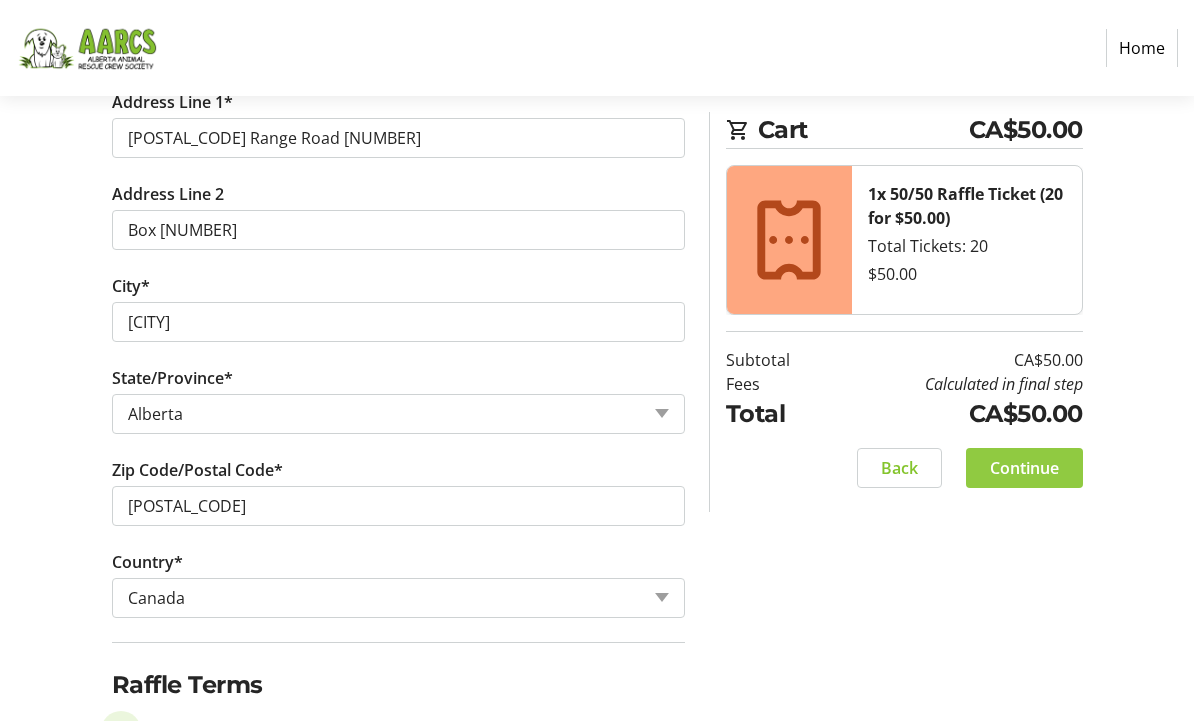 scroll, scrollTop: 867, scrollLeft: 0, axis: vertical 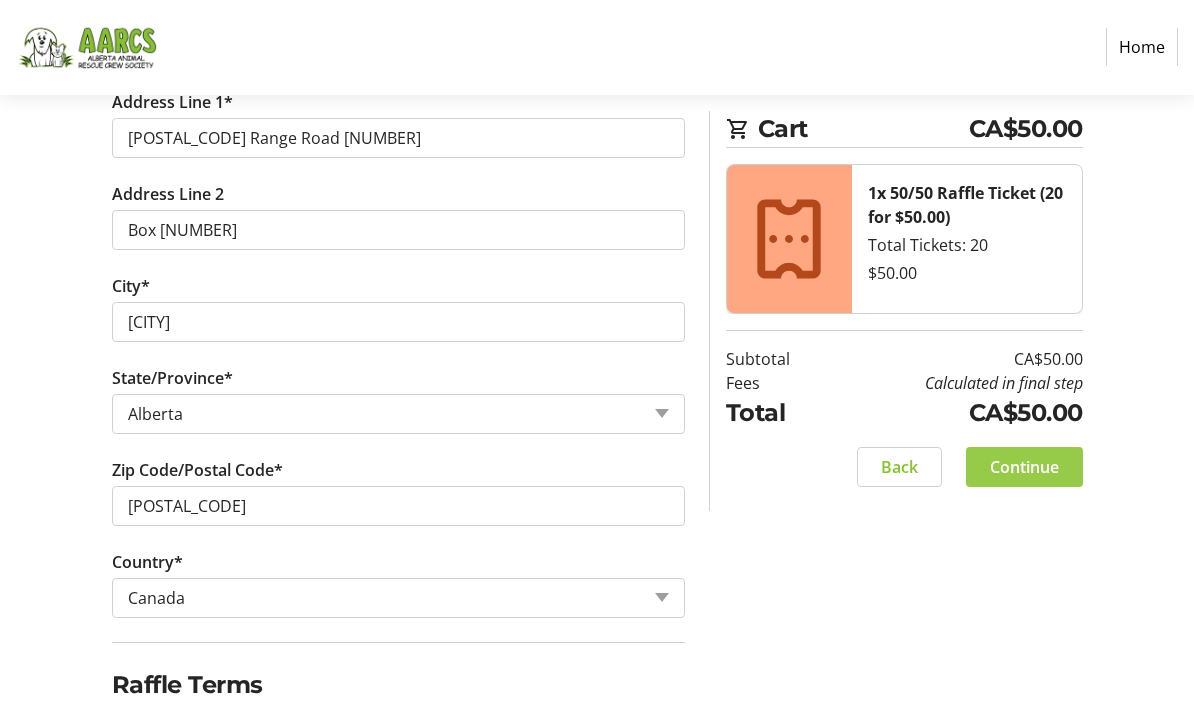 click on "Continue" 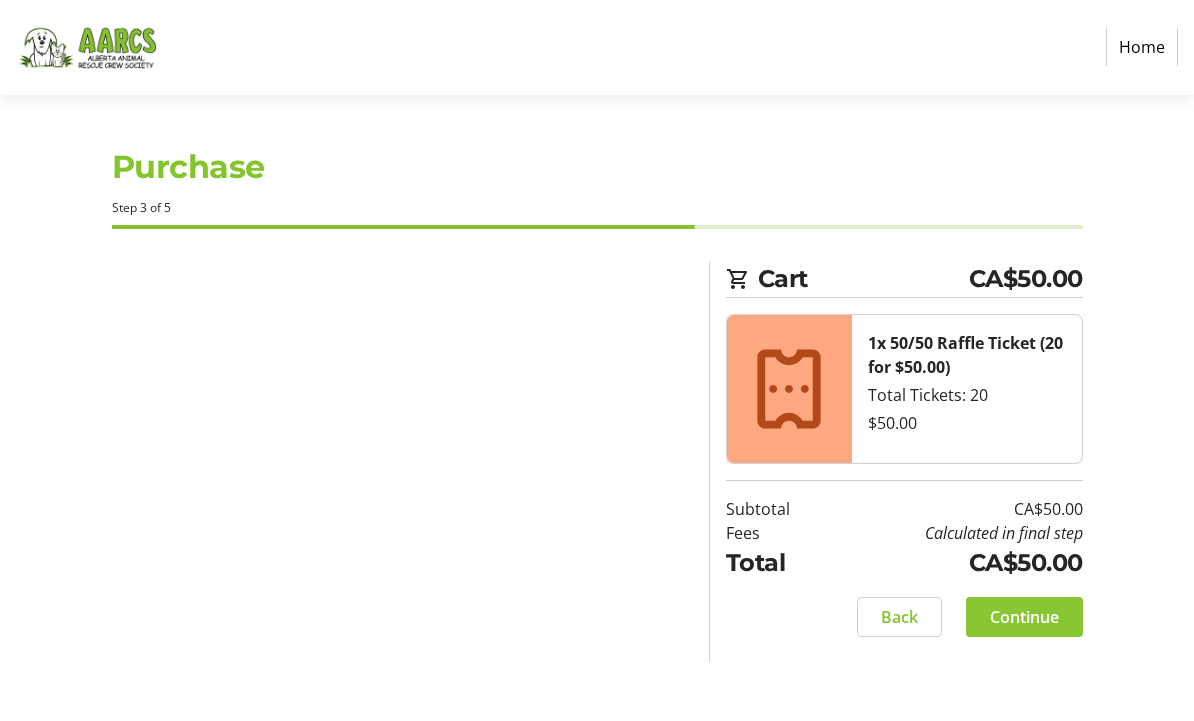 scroll, scrollTop: 0, scrollLeft: 0, axis: both 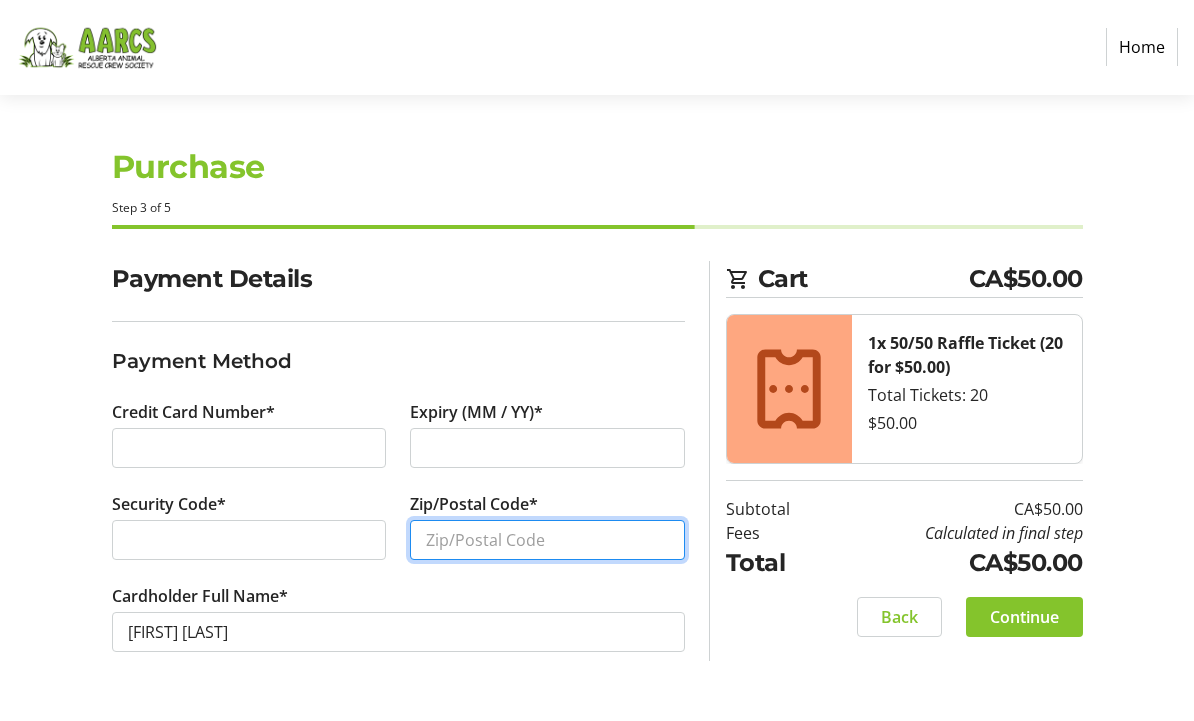 click on "Zip/Postal Code*" at bounding box center (547, 541) 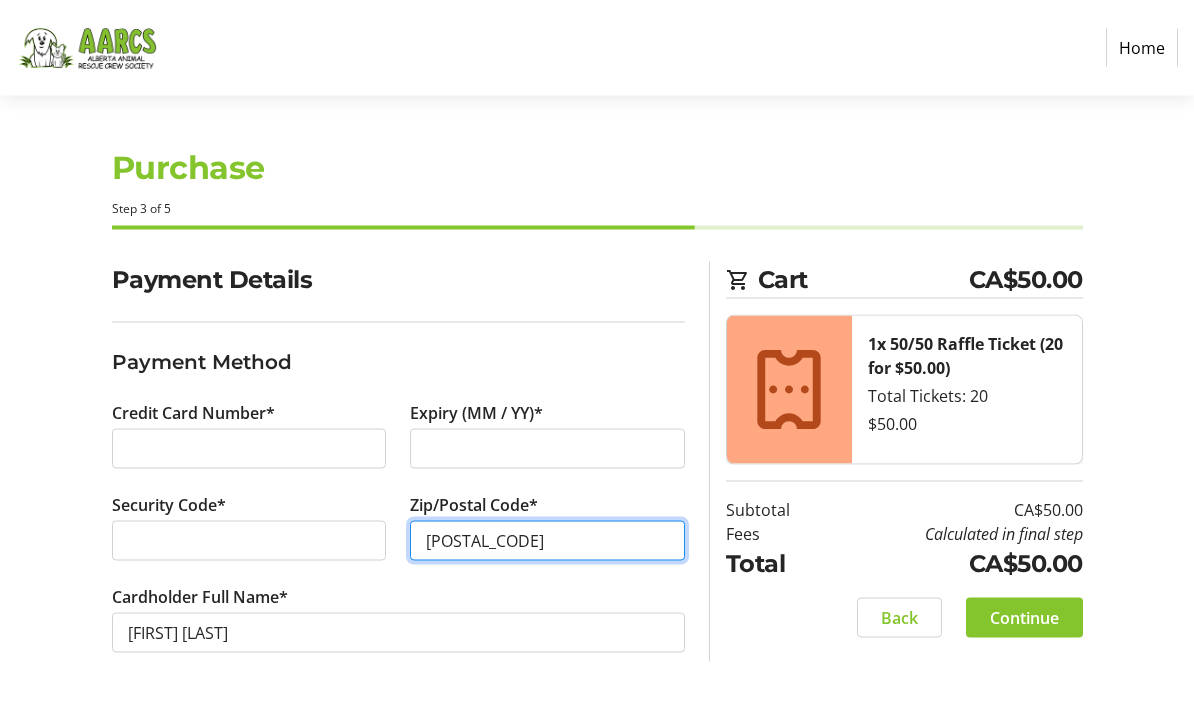 type on "[POSTAL_CODE]" 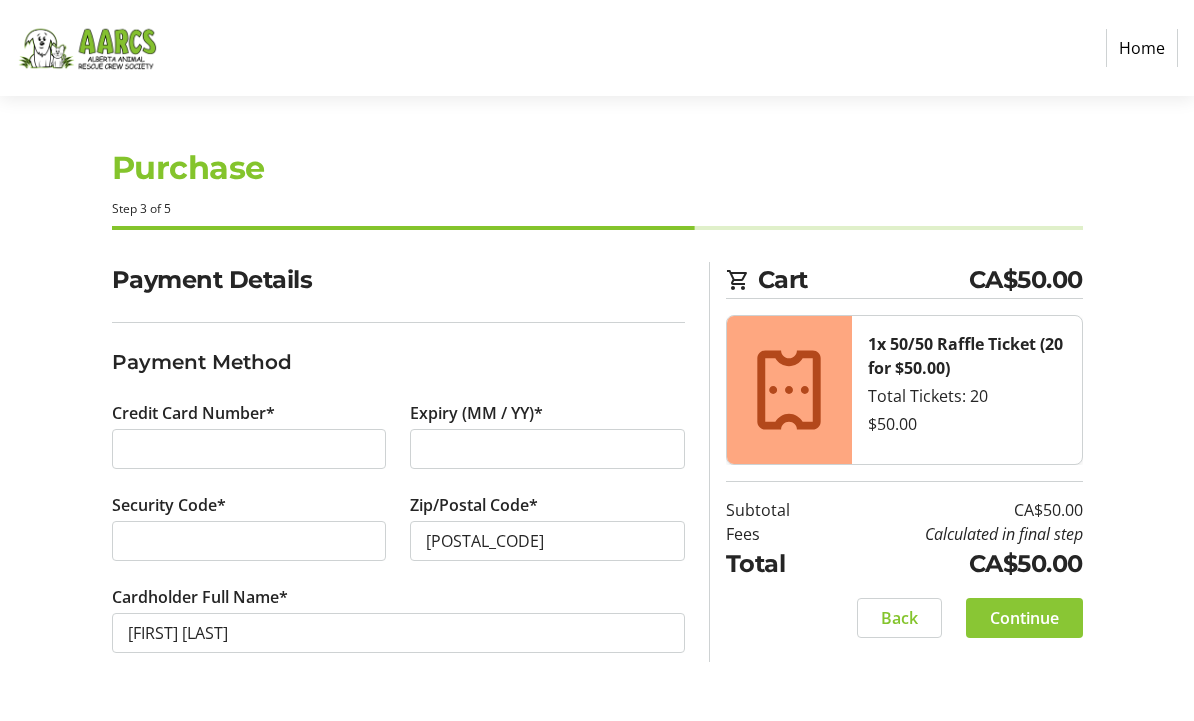 click 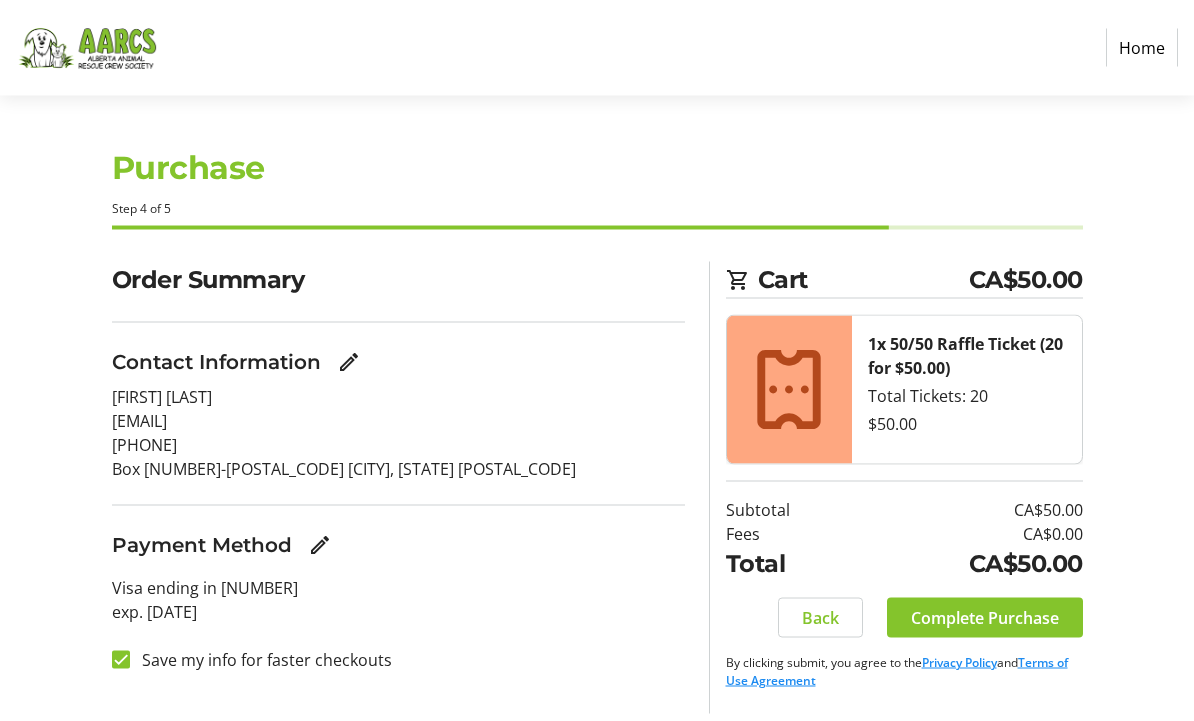 scroll, scrollTop: 0, scrollLeft: 0, axis: both 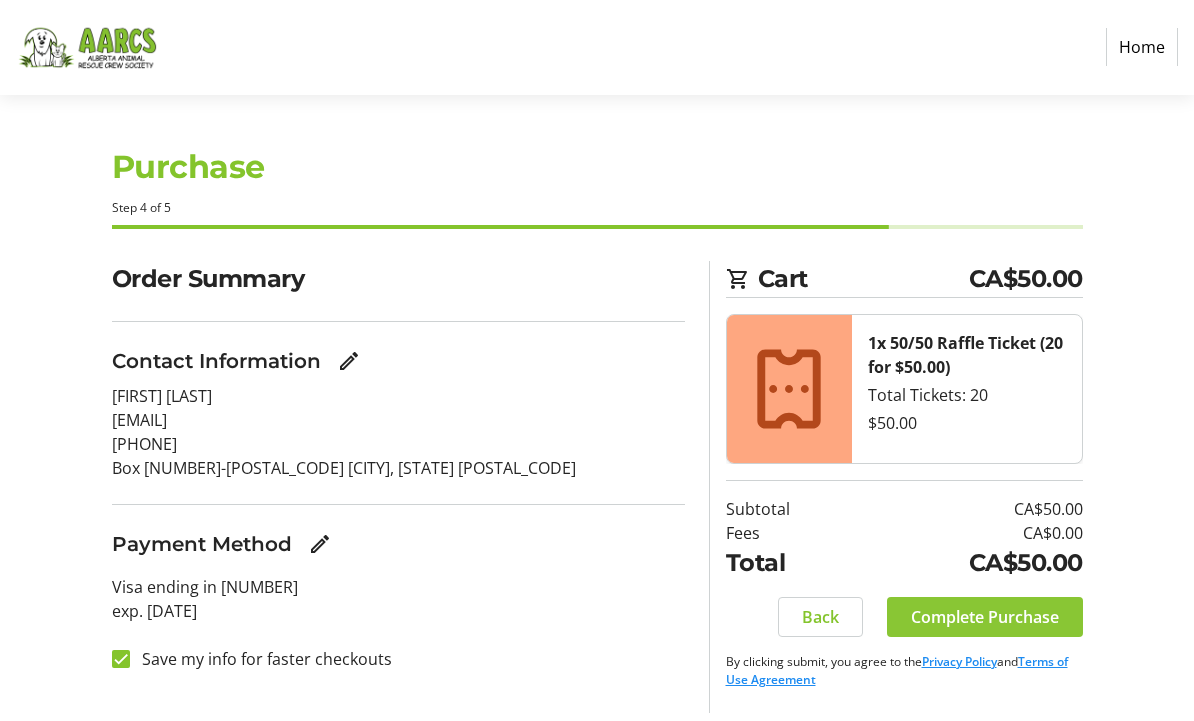 click on "Complete Purchase" 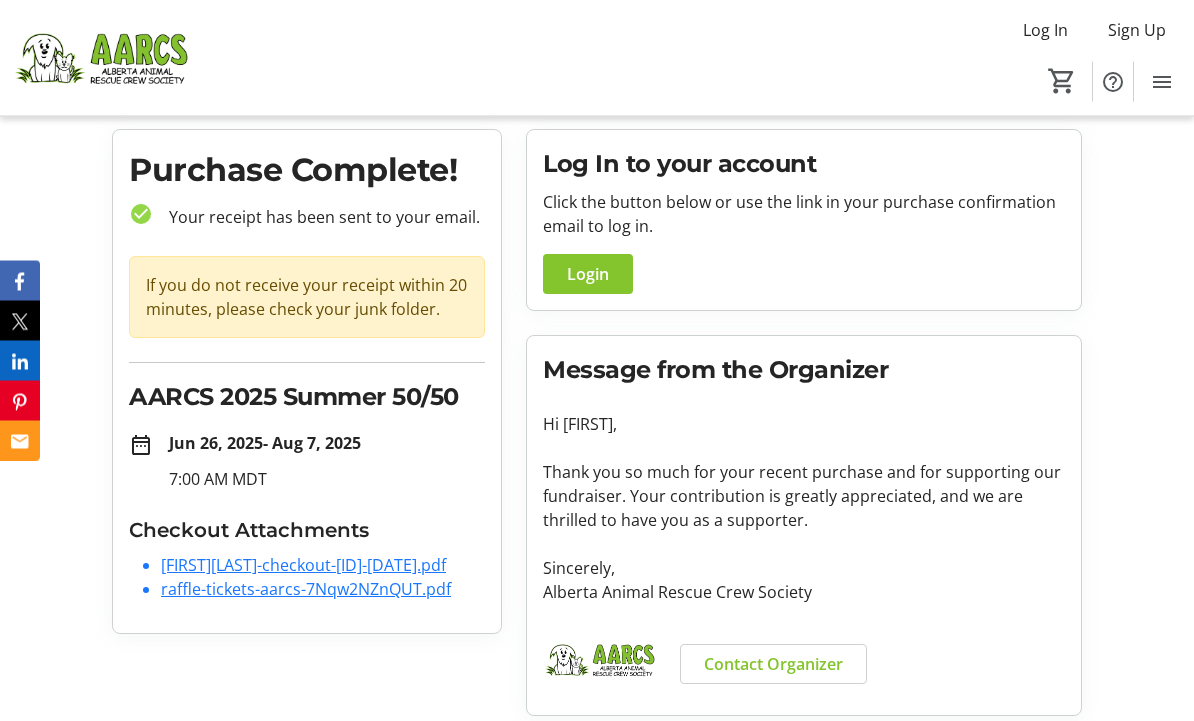scroll, scrollTop: 62, scrollLeft: 0, axis: vertical 